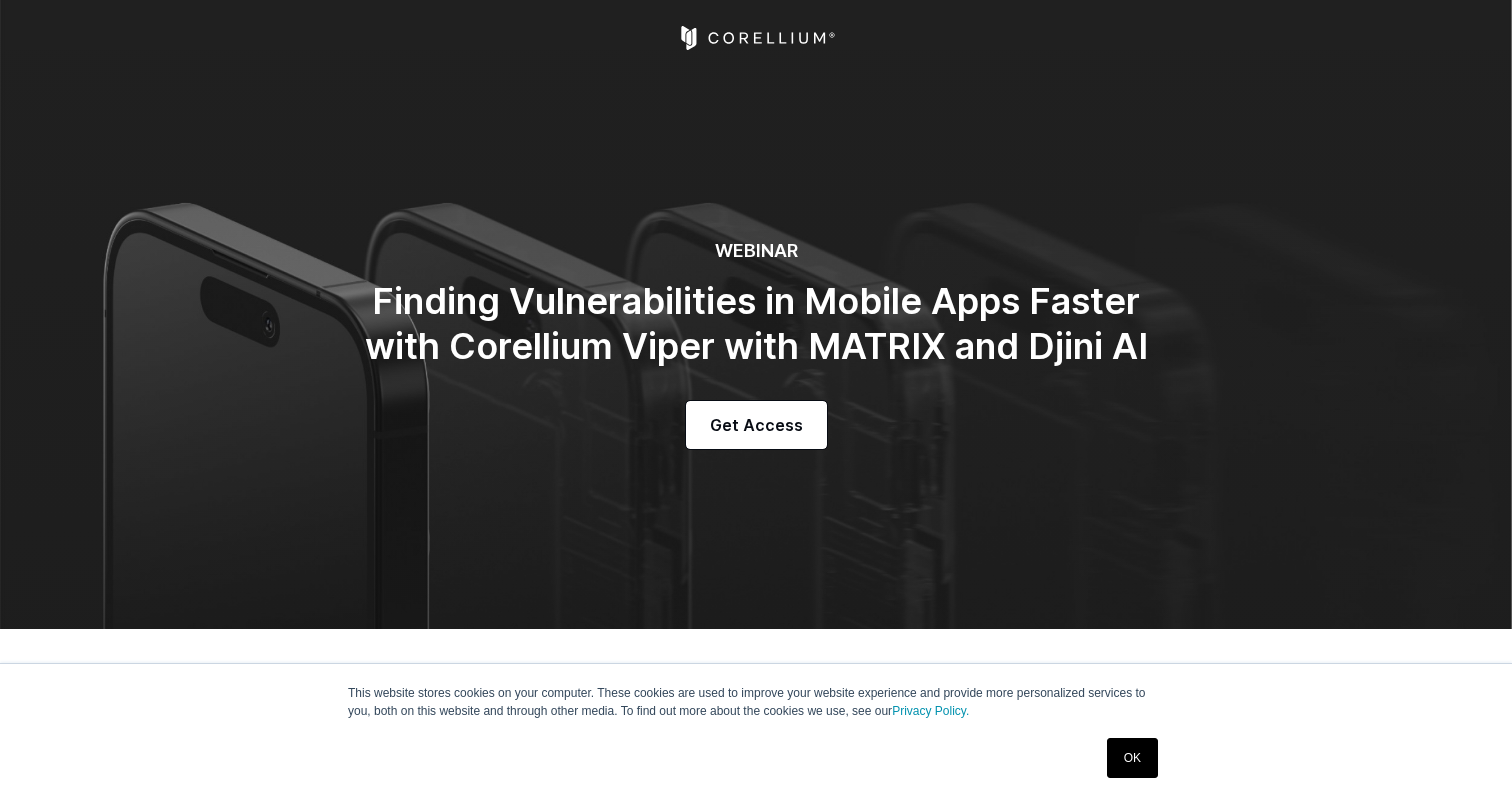 scroll, scrollTop: 1052, scrollLeft: 0, axis: vertical 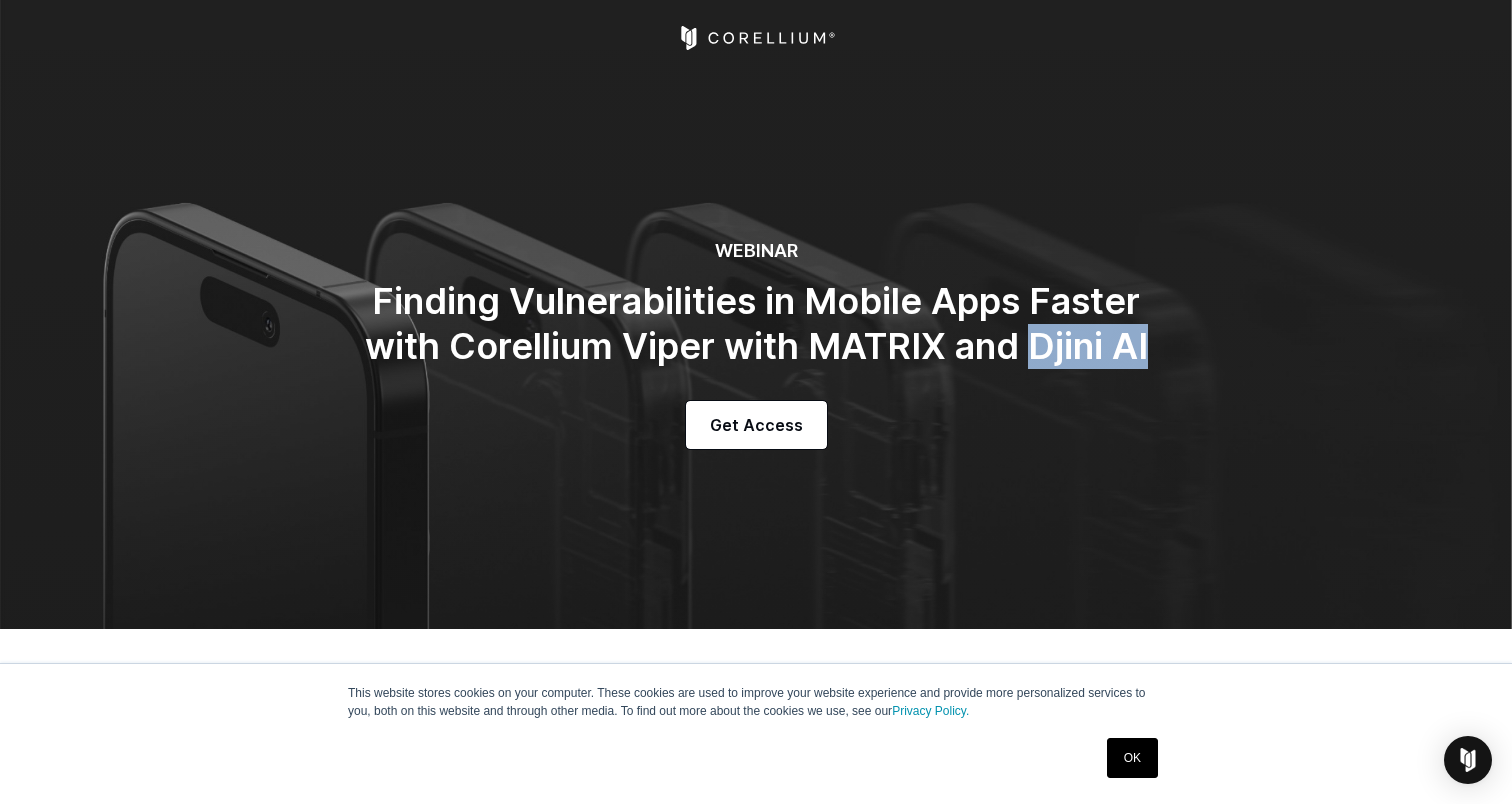 drag, startPoint x: 1030, startPoint y: 349, endPoint x: 1180, endPoint y: 349, distance: 150 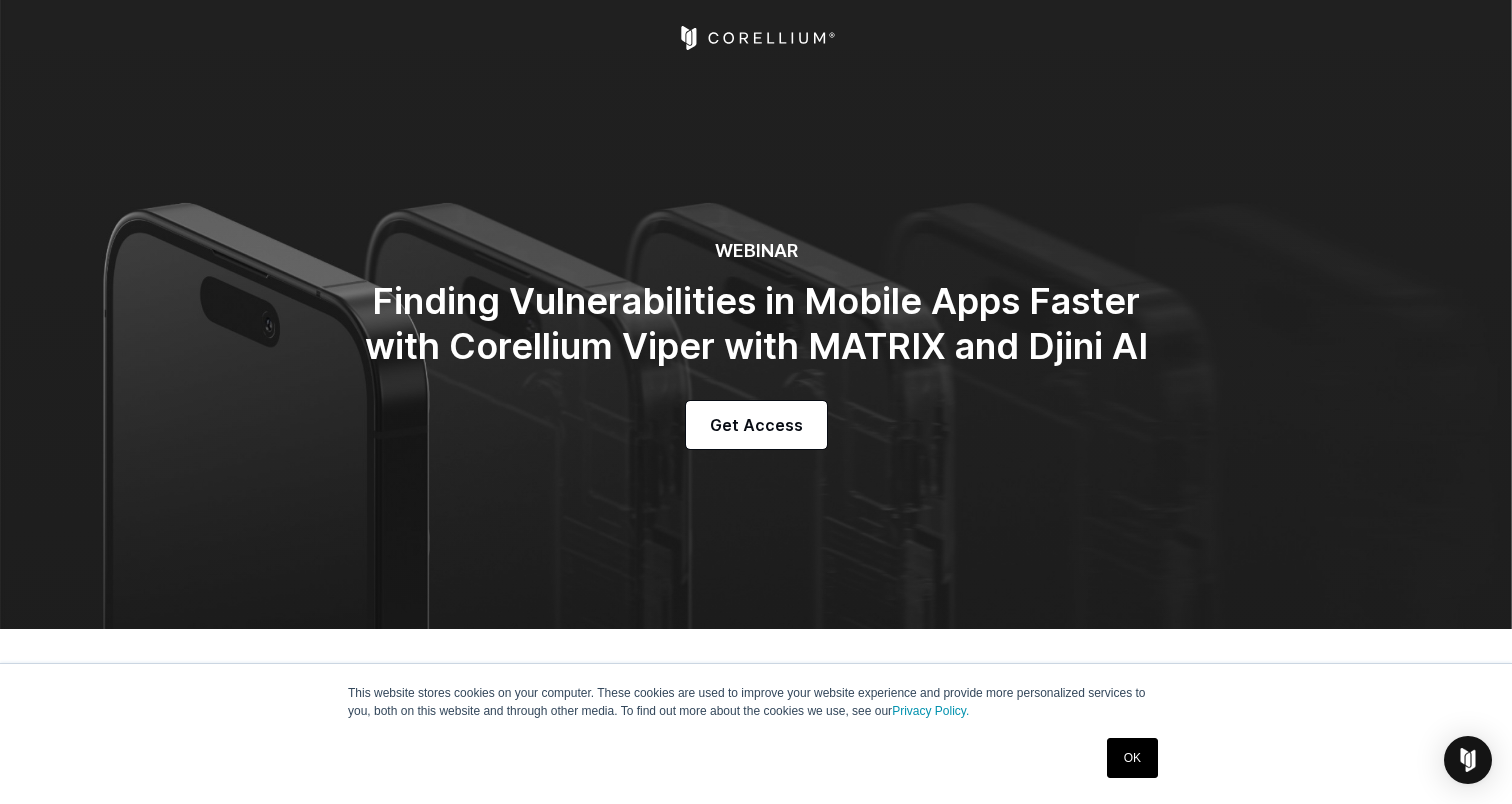 click on "Finding Vulnerabilities in Mobile Apps Faster with Corellium Viper with MATRIX and Djini AI" at bounding box center (756, 324) 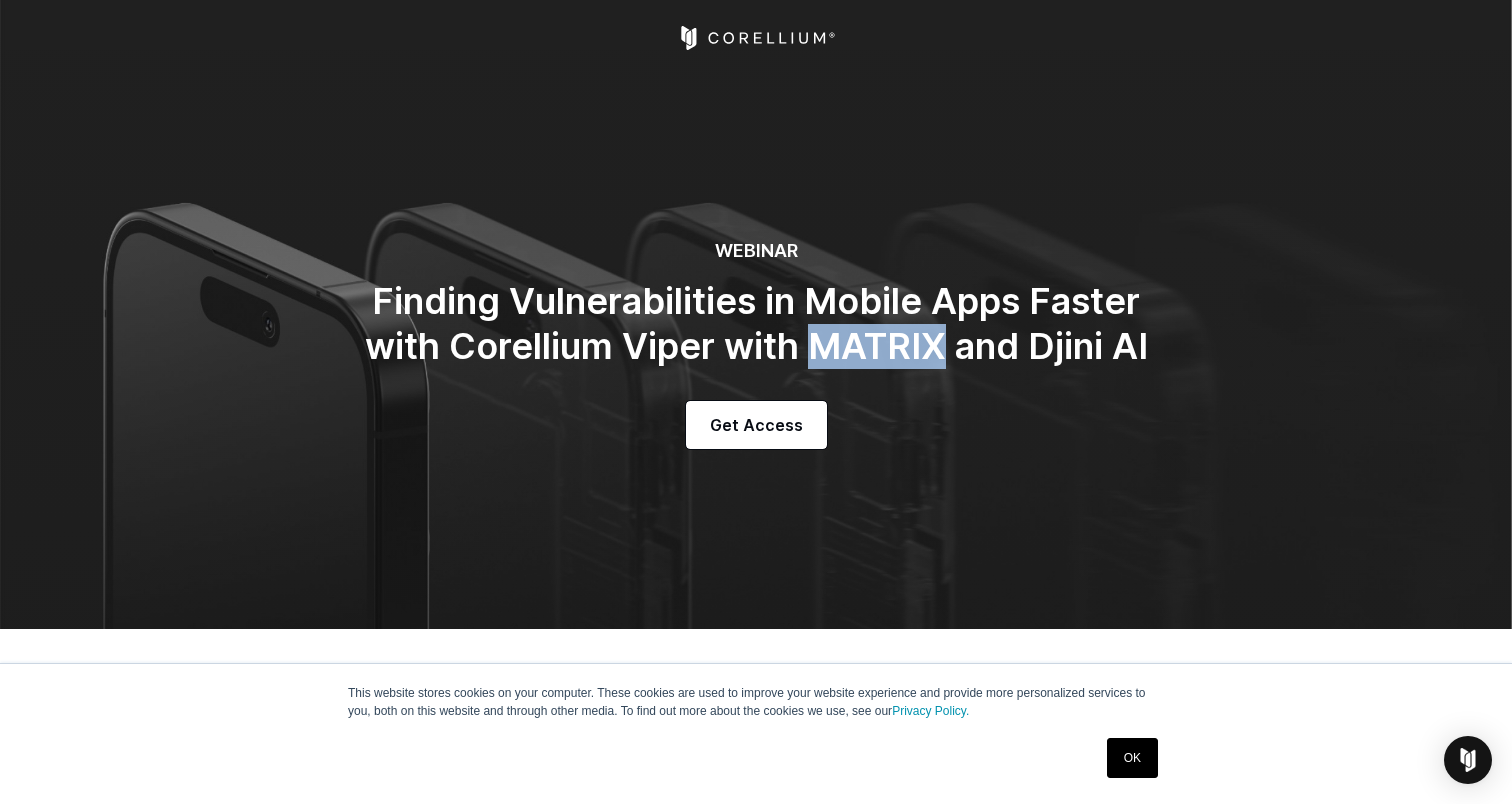 click on "Finding Vulnerabilities in Mobile Apps Faster with Corellium Viper with MATRIX and Djini AI" at bounding box center (756, 324) 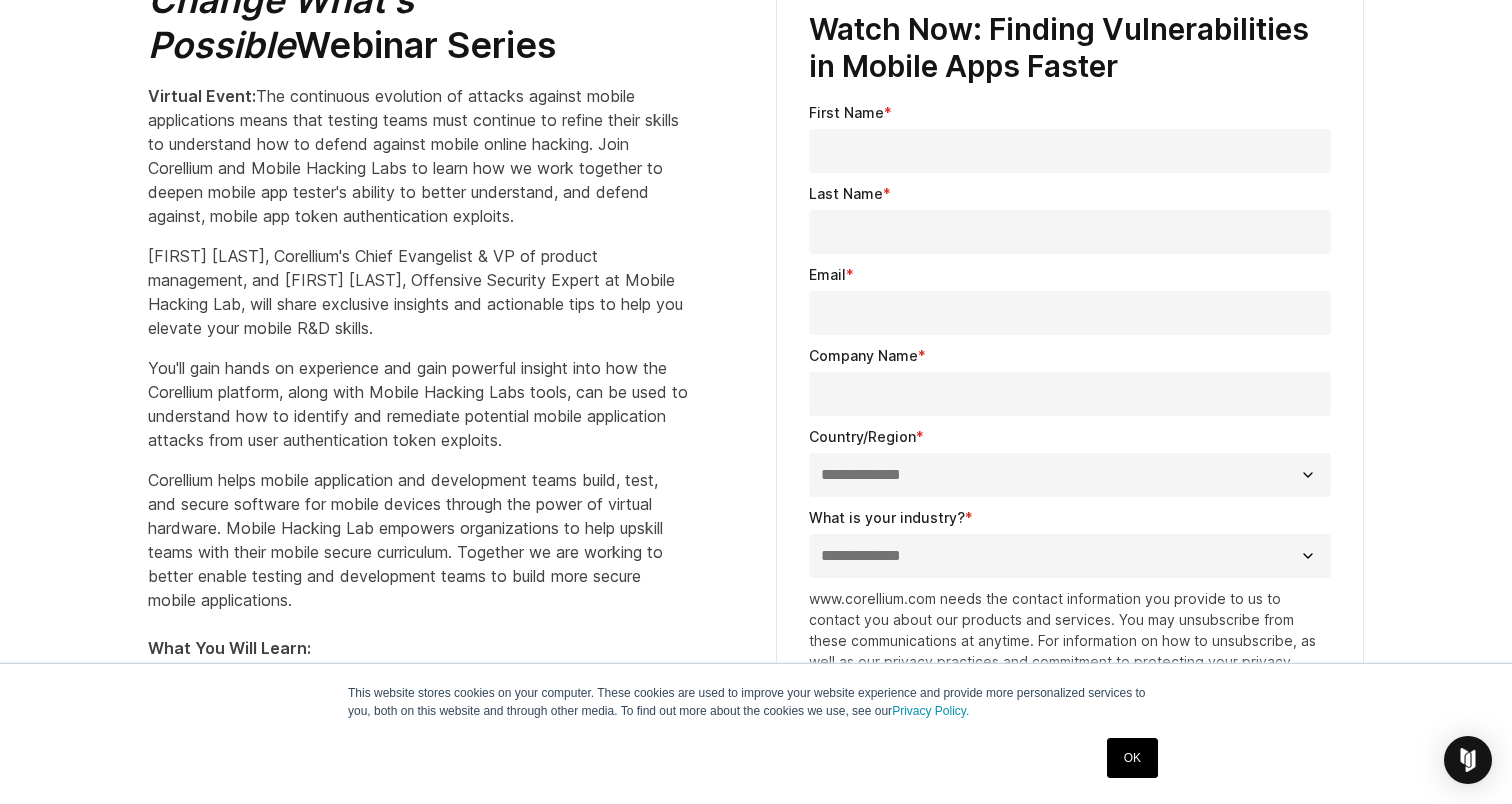 scroll, scrollTop: 723, scrollLeft: 0, axis: vertical 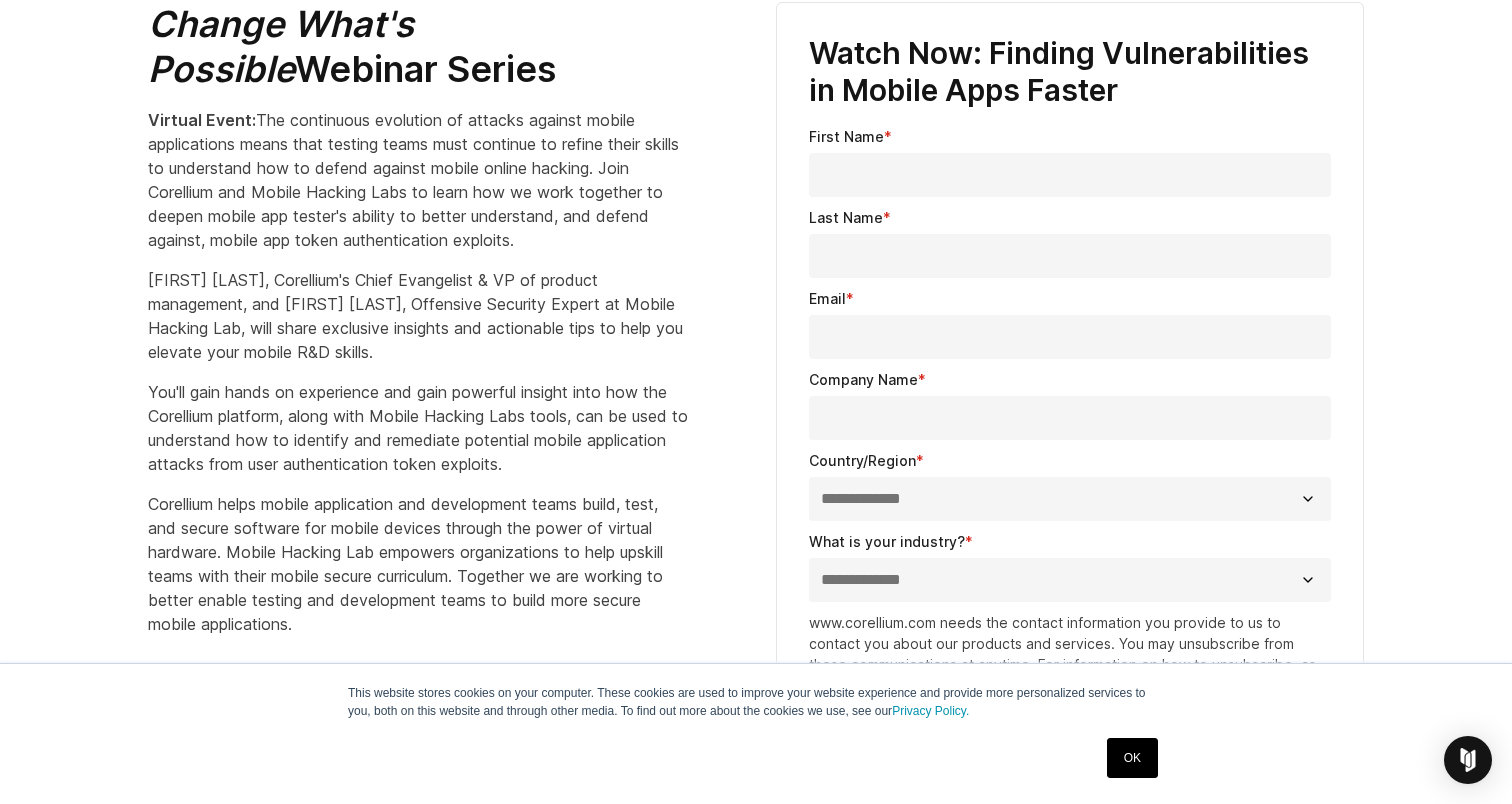 click on "First Name *" at bounding box center [1070, 175] 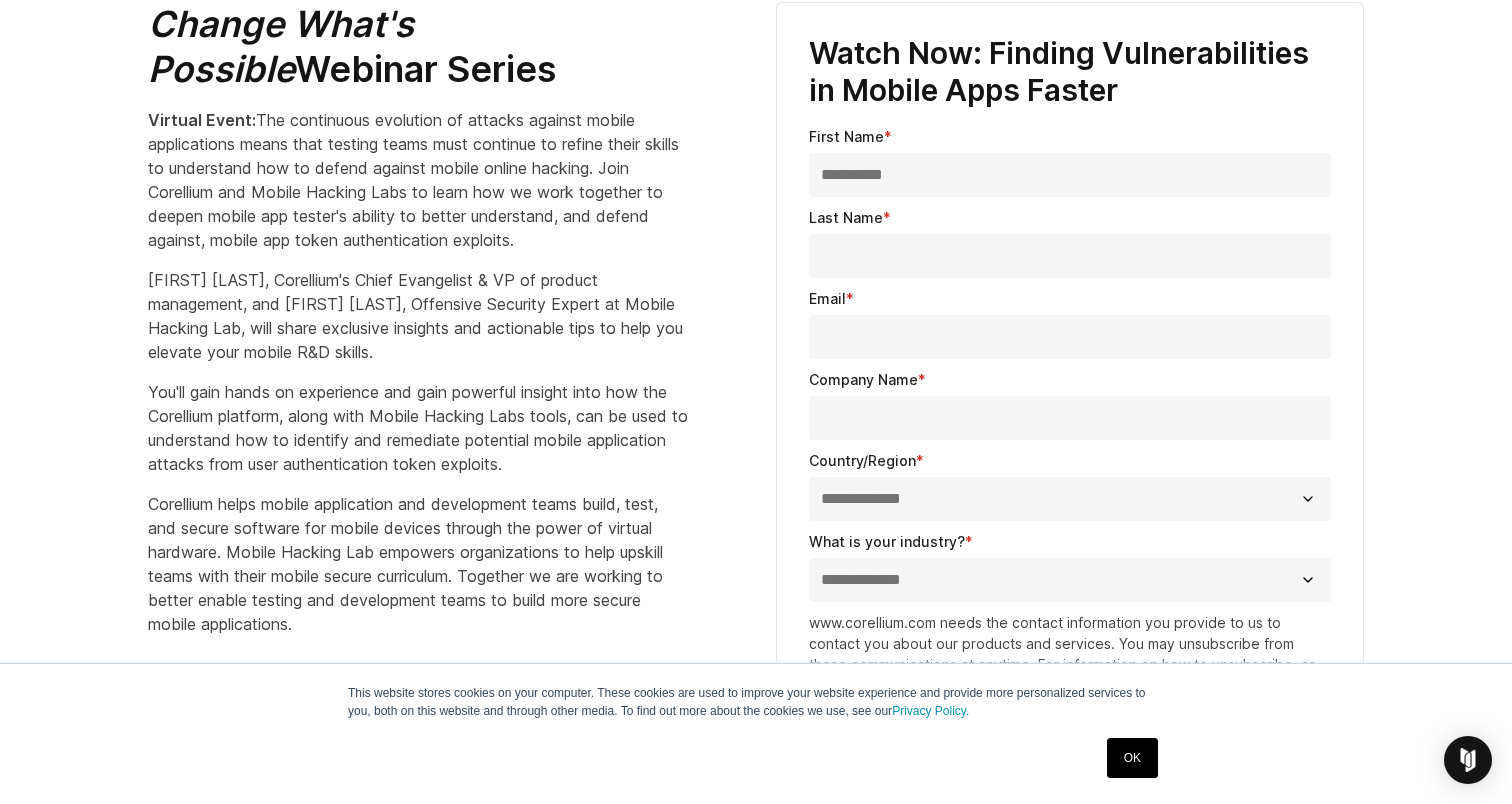 type on "********" 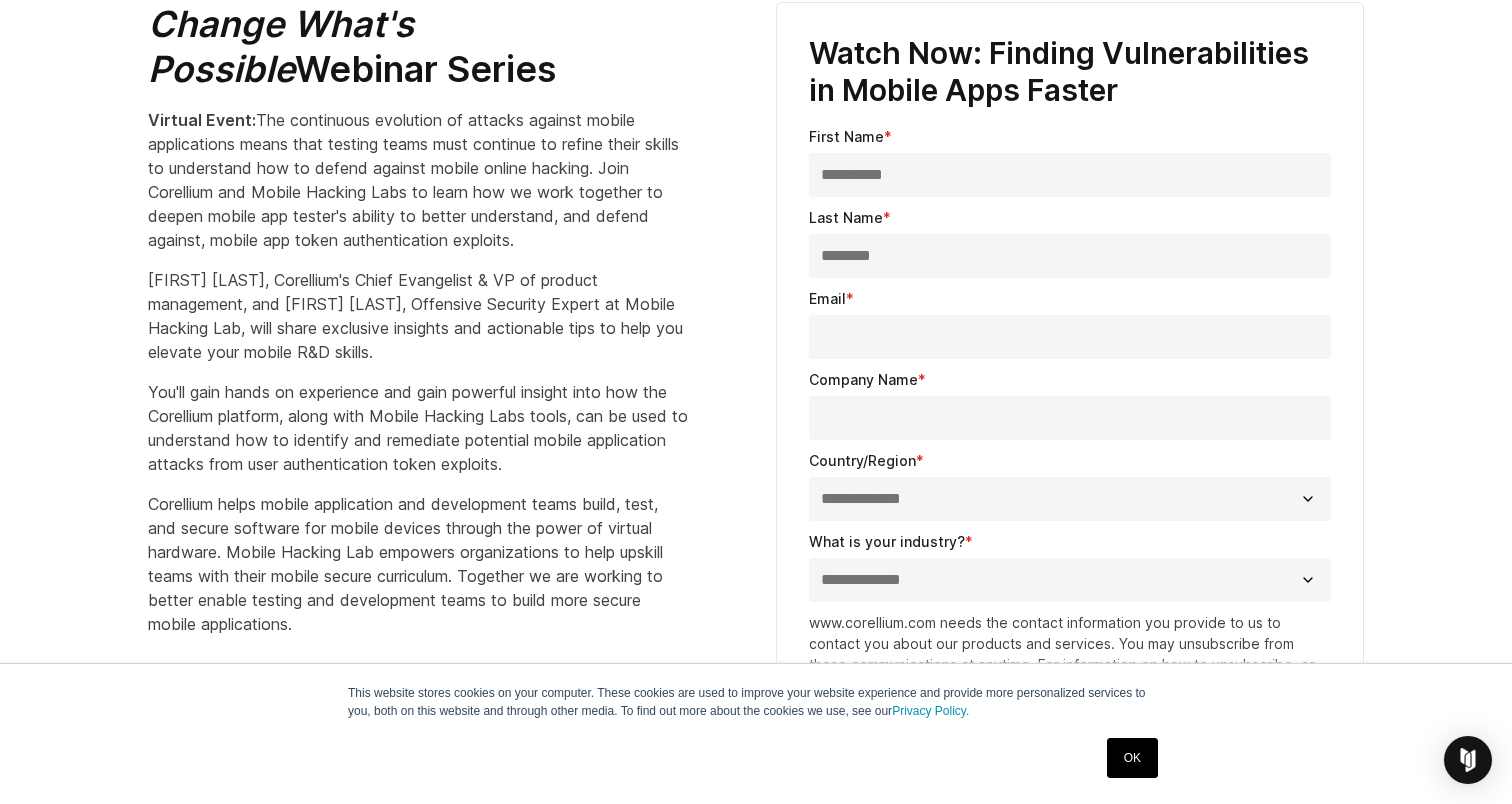 type on "**********" 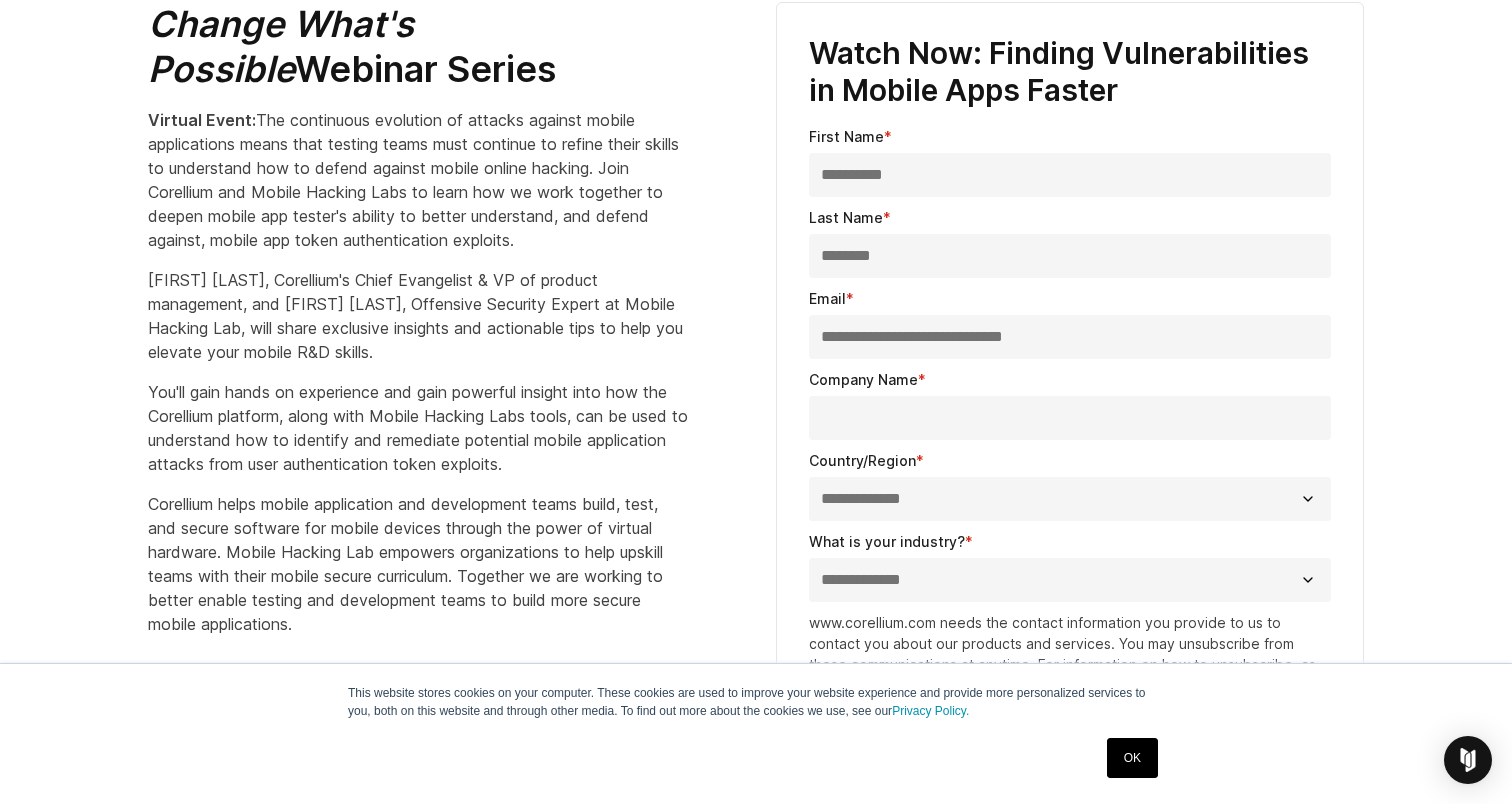 type on "**********" 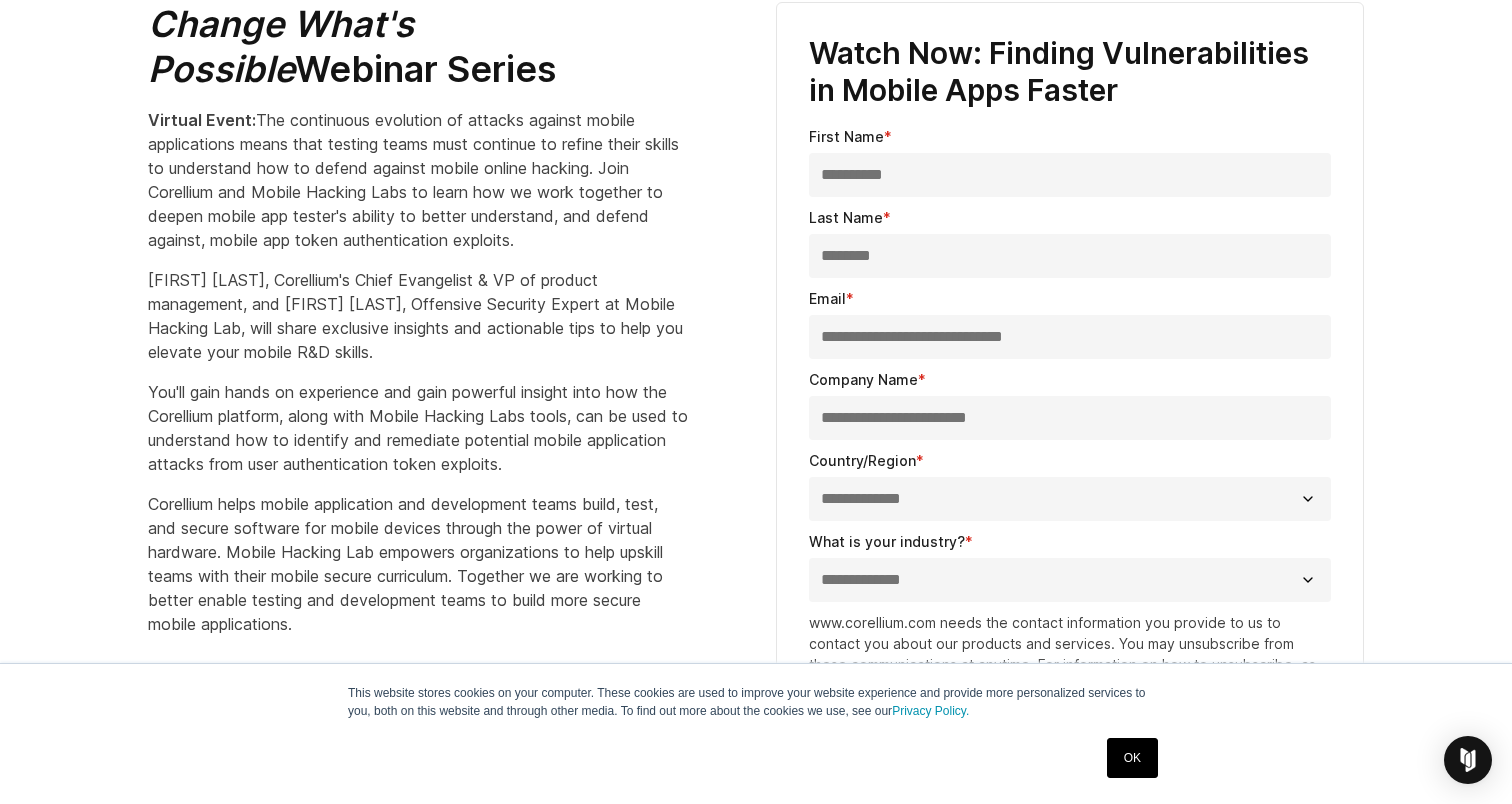select on "*********" 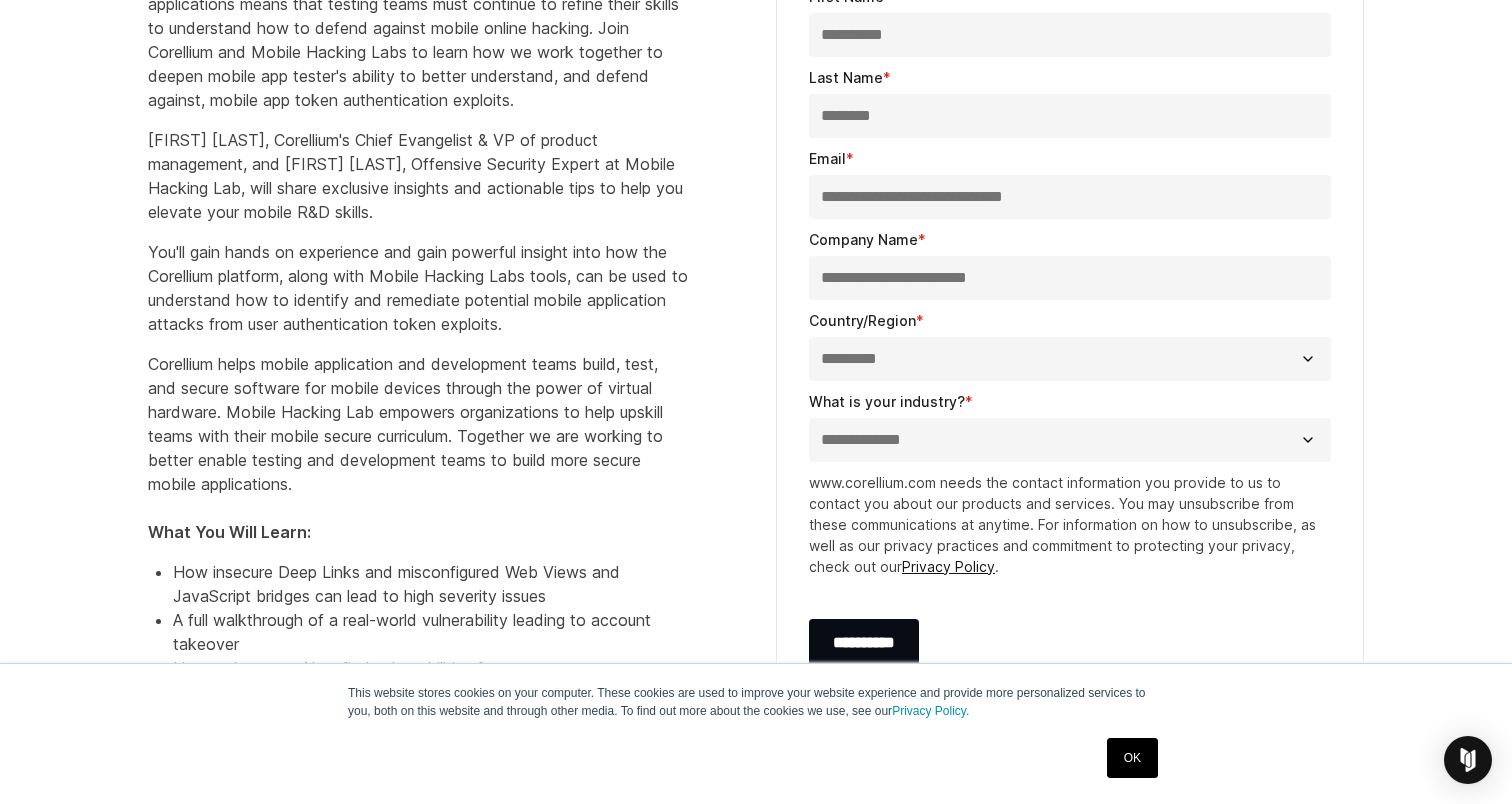 scroll, scrollTop: 982, scrollLeft: 0, axis: vertical 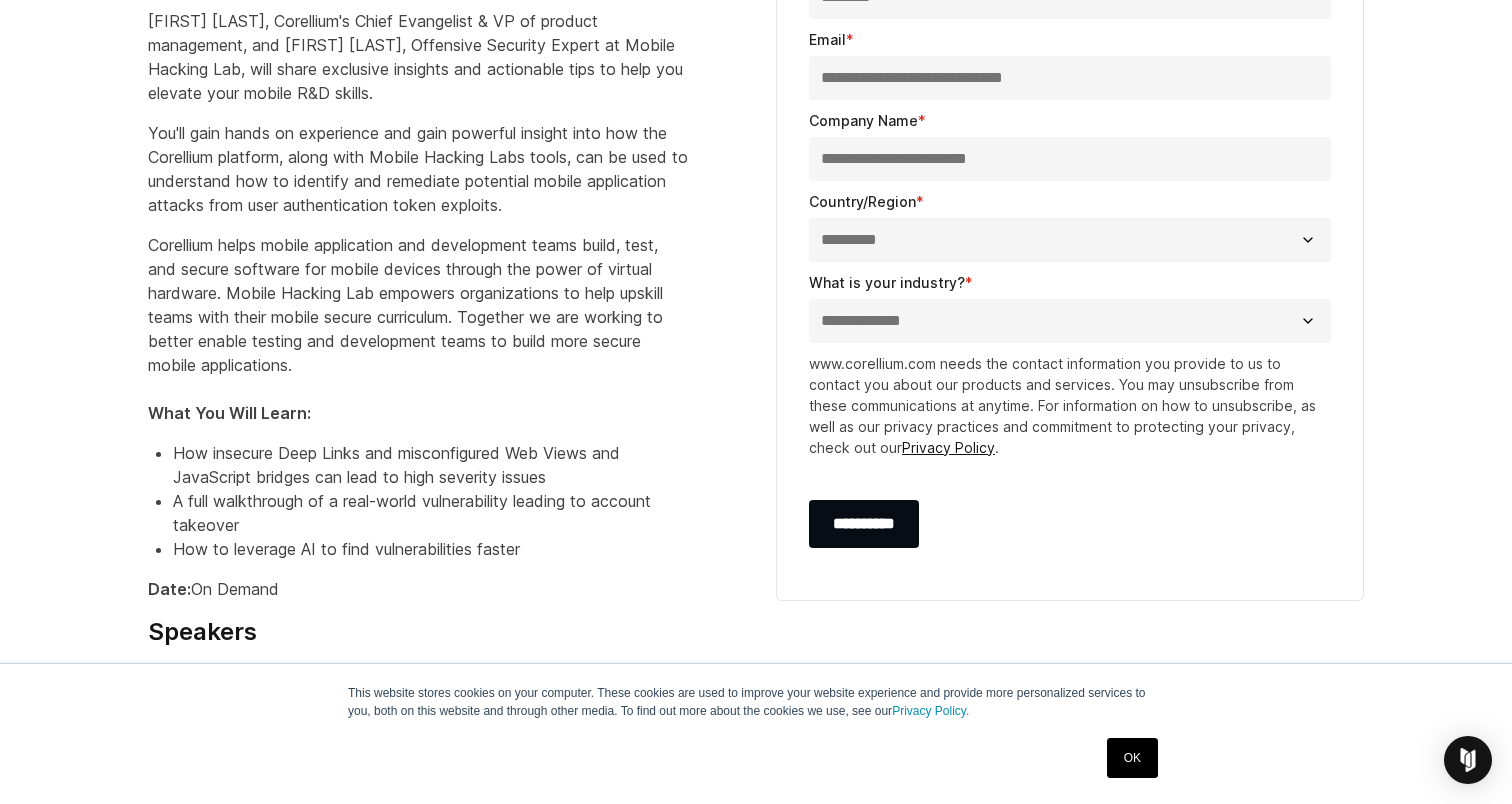 drag, startPoint x: 1034, startPoint y: 145, endPoint x: 877, endPoint y: 162, distance: 157.9177 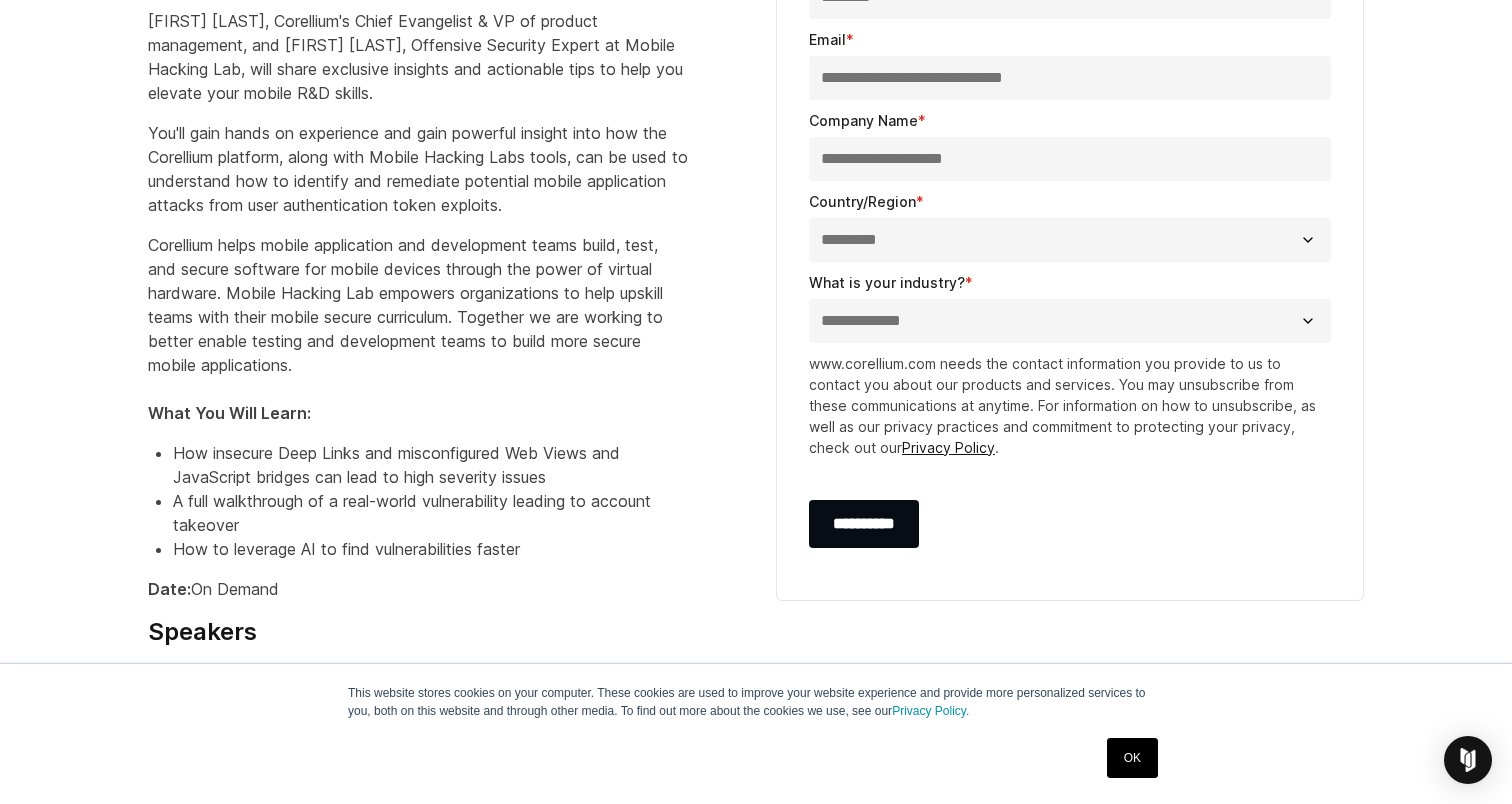 drag, startPoint x: 991, startPoint y: 149, endPoint x: 784, endPoint y: 180, distance: 209.30838 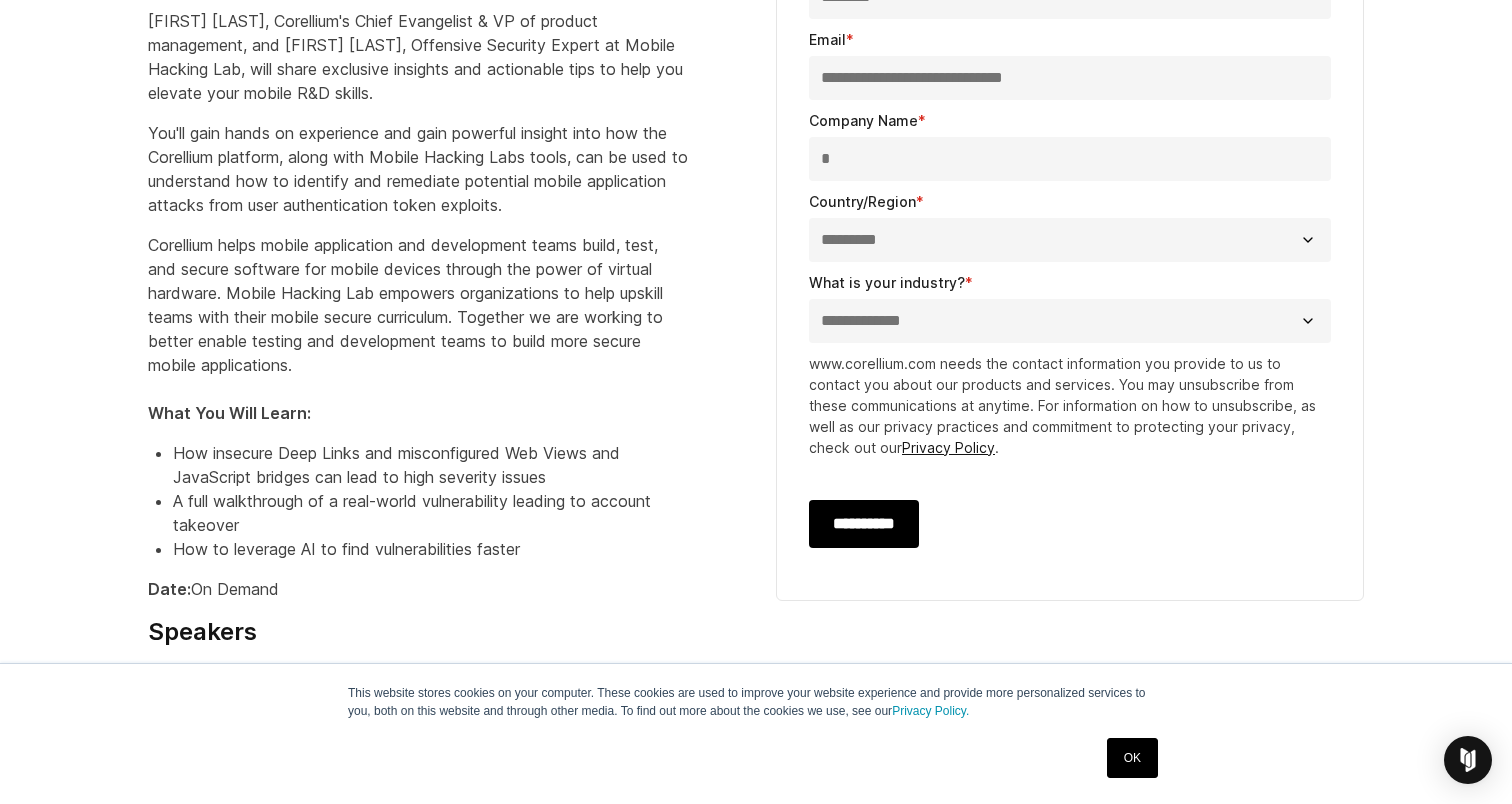 type on "*" 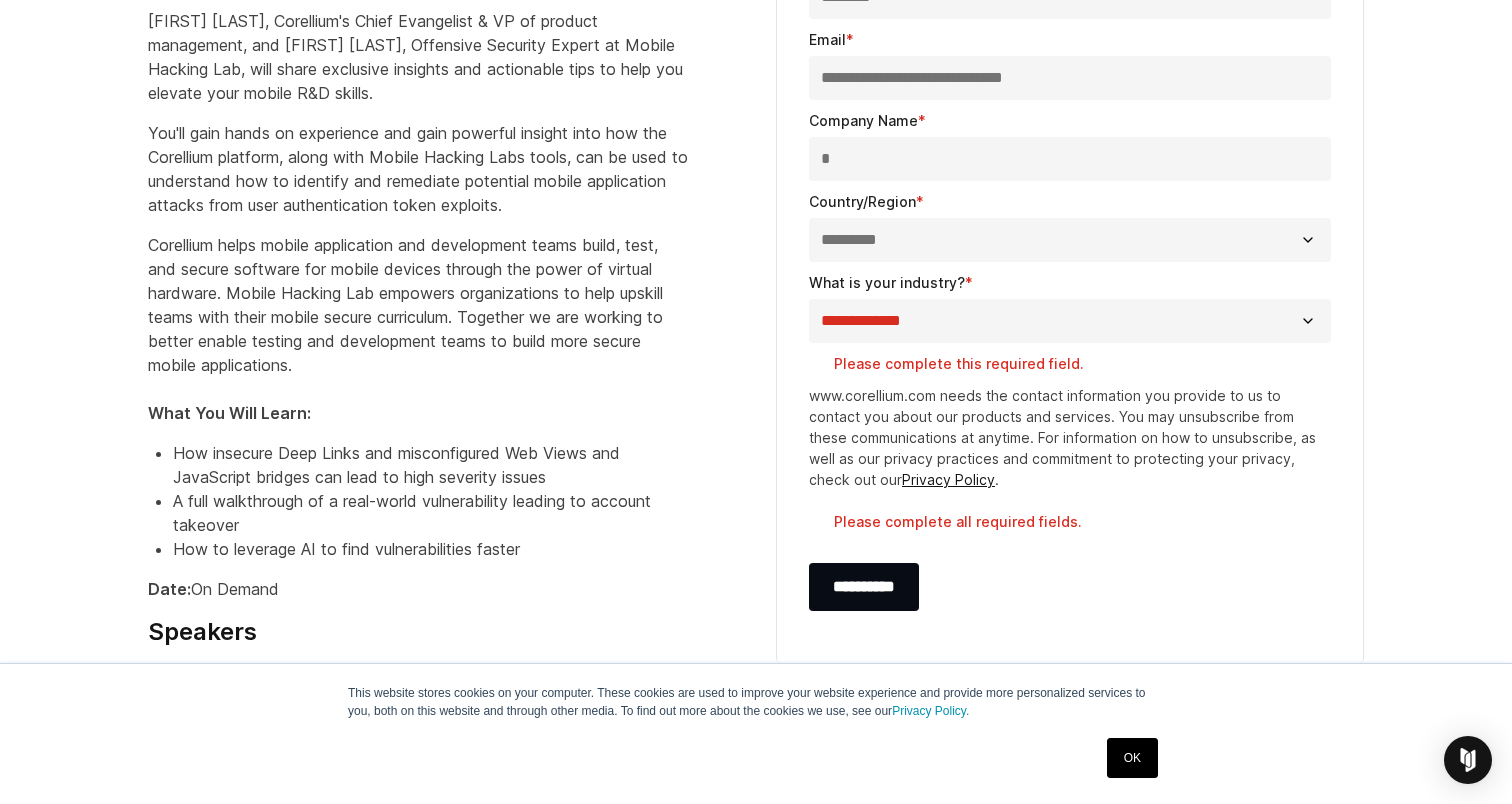 click on "**********" at bounding box center [1070, 321] 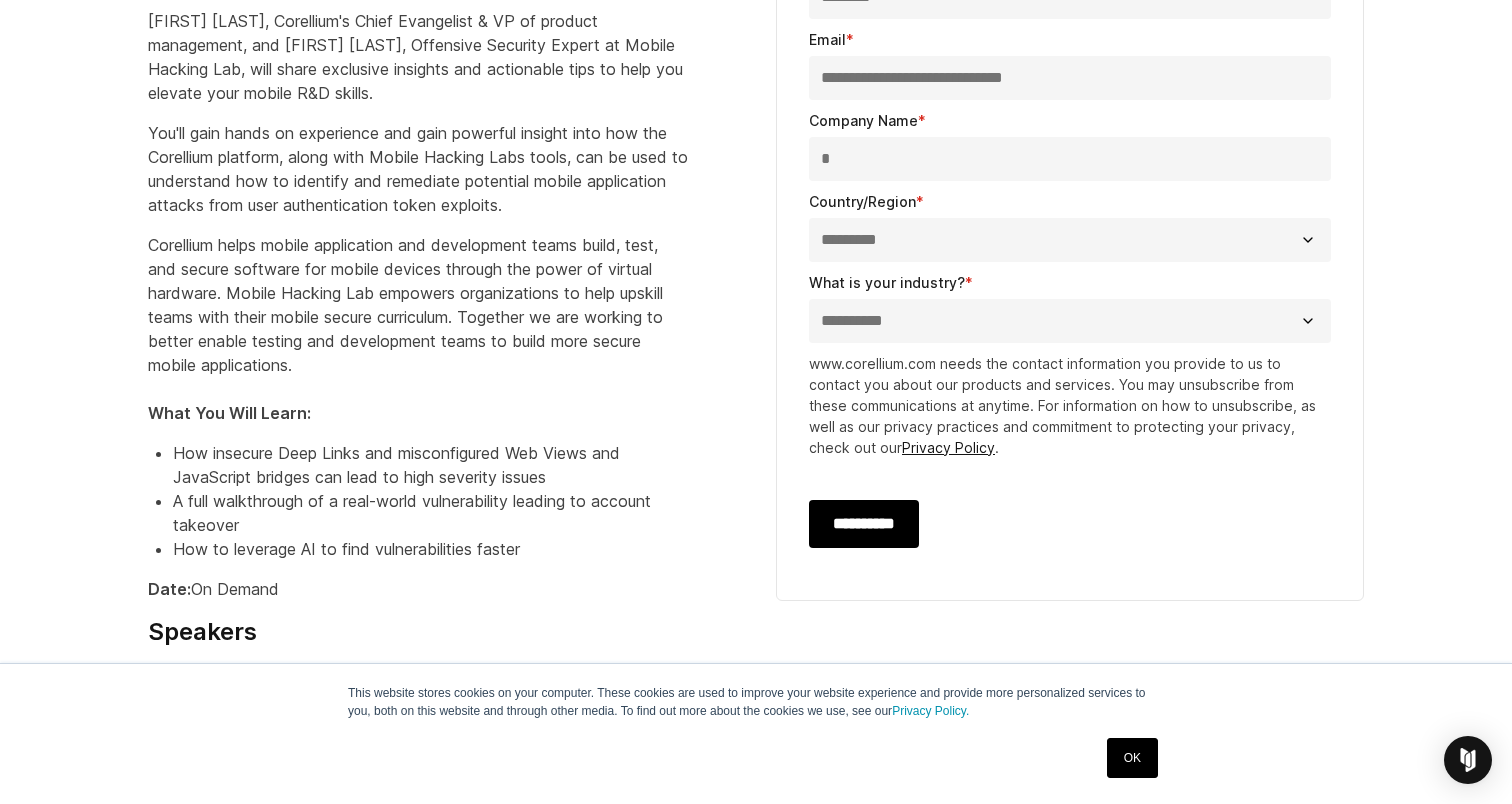 click on "**********" at bounding box center (864, 524) 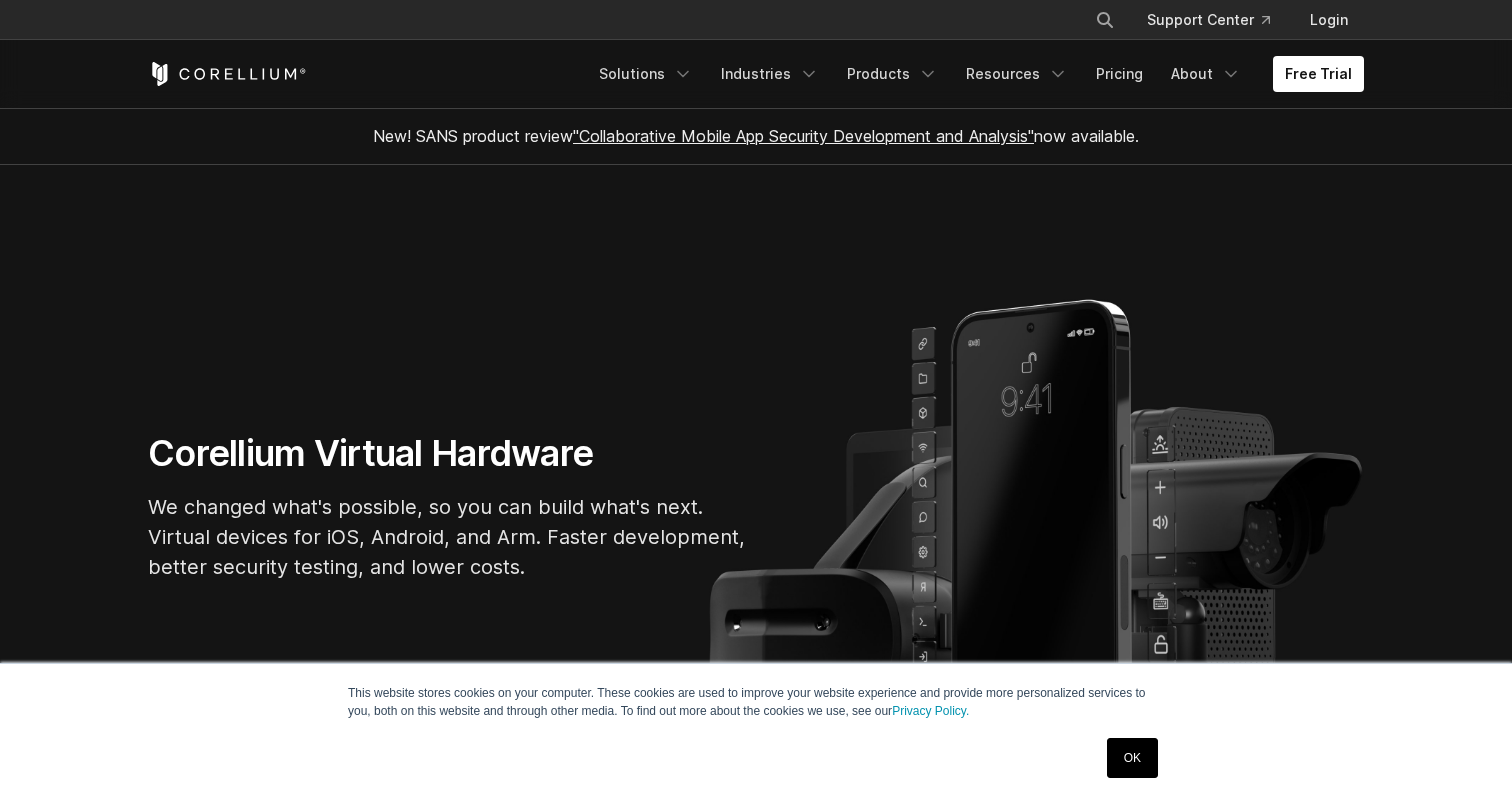 scroll, scrollTop: 0, scrollLeft: 0, axis: both 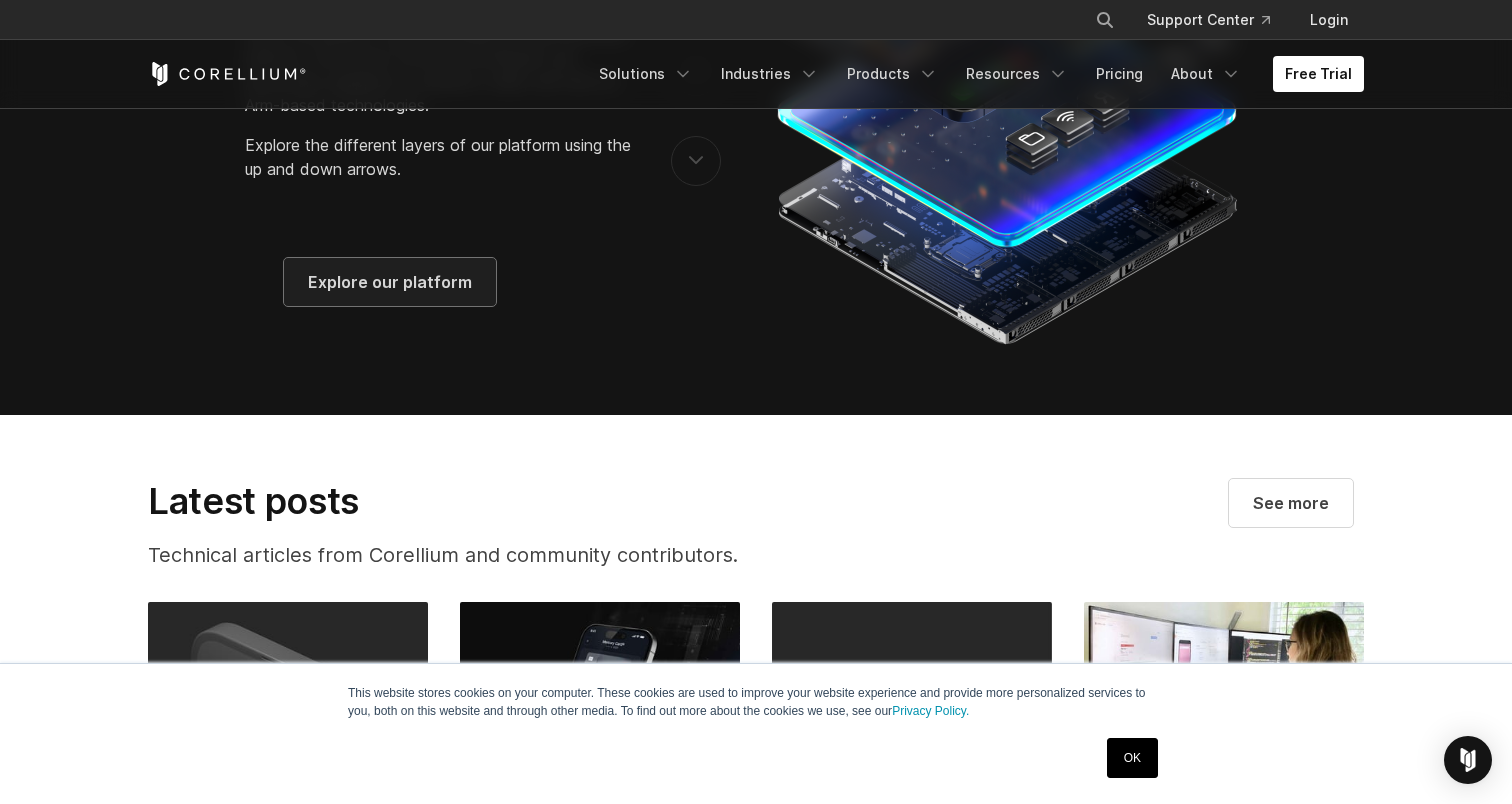 click on "Explore our platform" at bounding box center (390, 282) 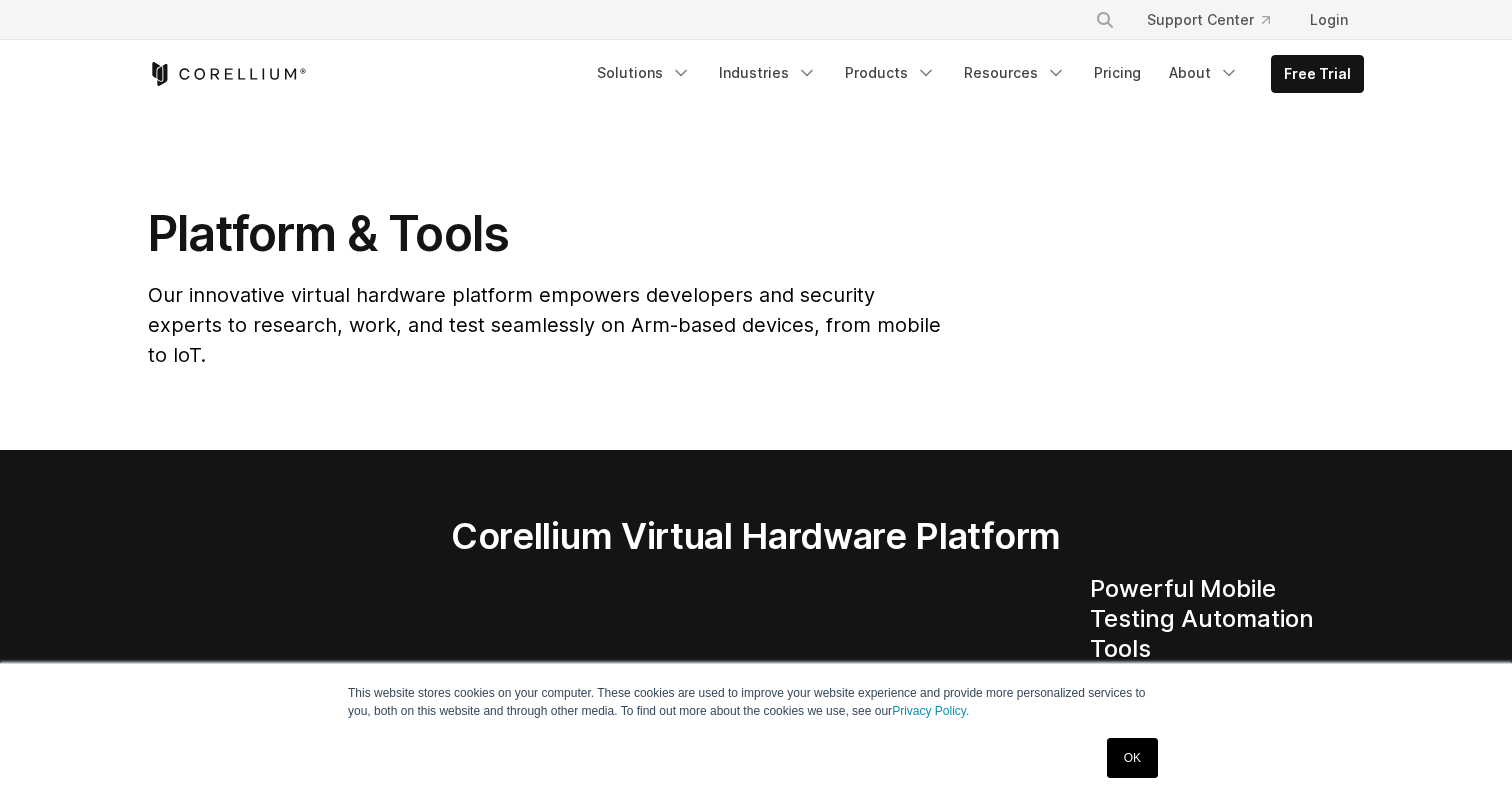 scroll, scrollTop: 495, scrollLeft: 0, axis: vertical 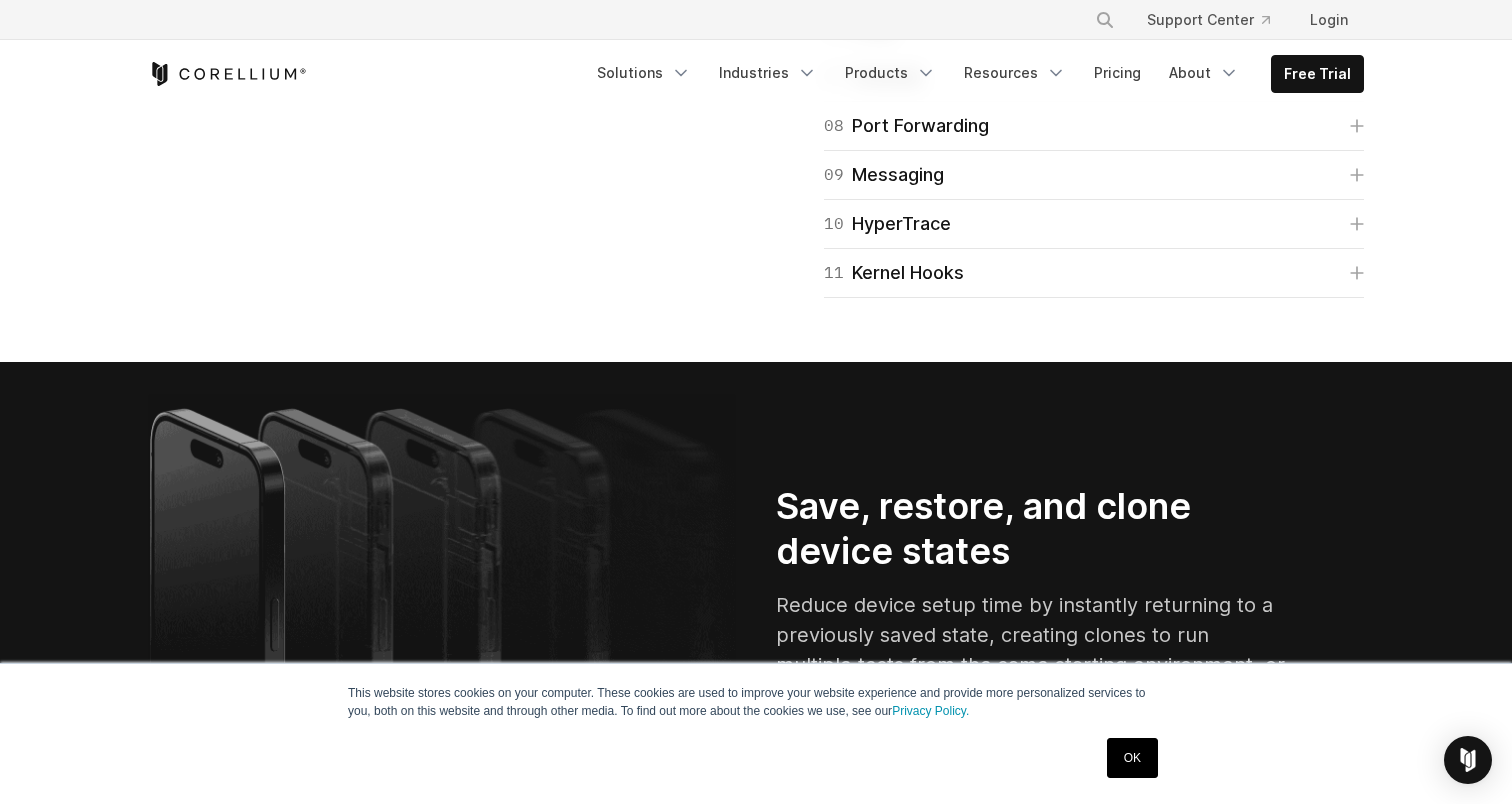 click on "01
Connect" at bounding box center (874, -217) 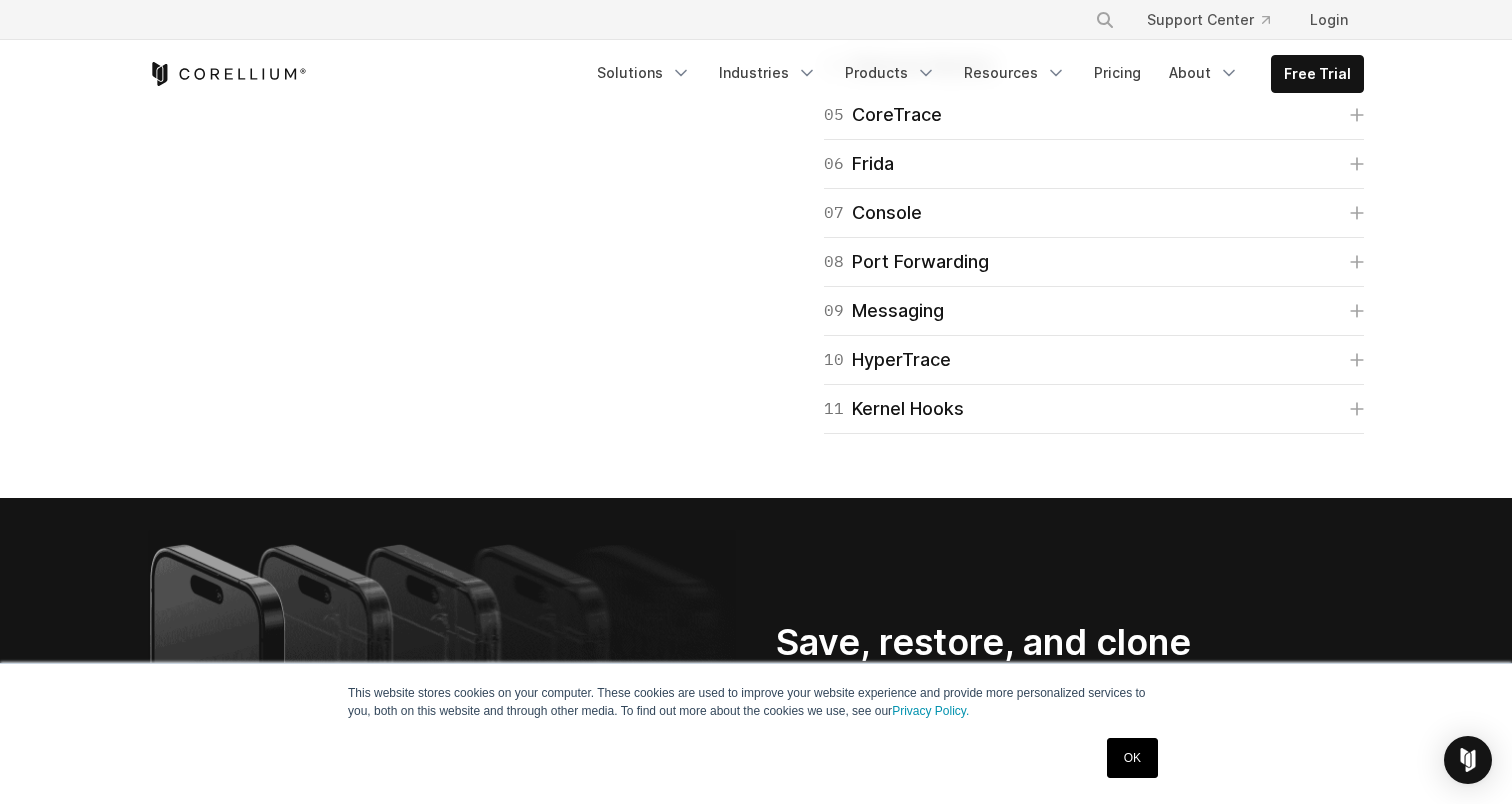 click on "01
Connect" at bounding box center [874, -217] 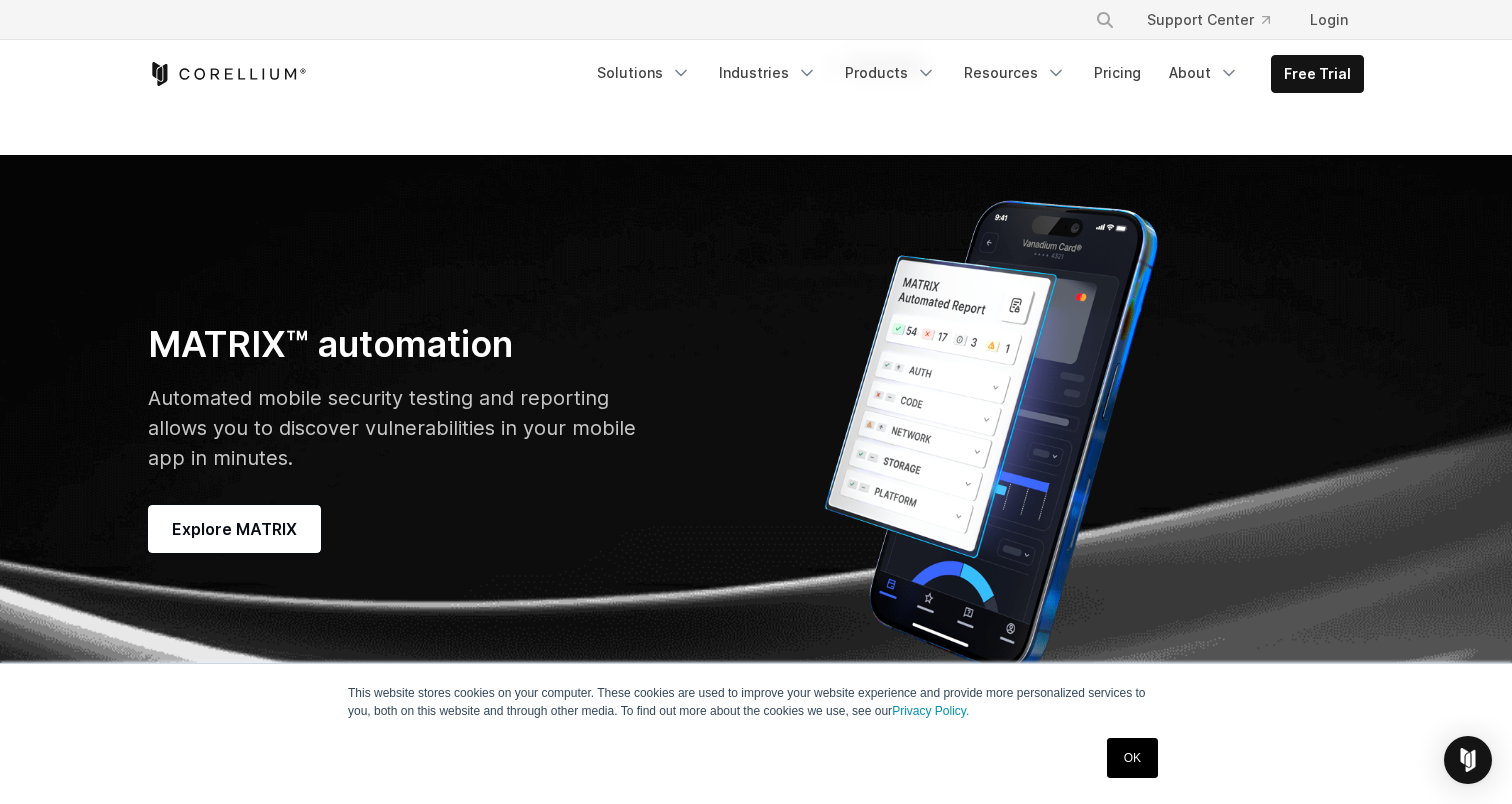 scroll, scrollTop: 5582, scrollLeft: 0, axis: vertical 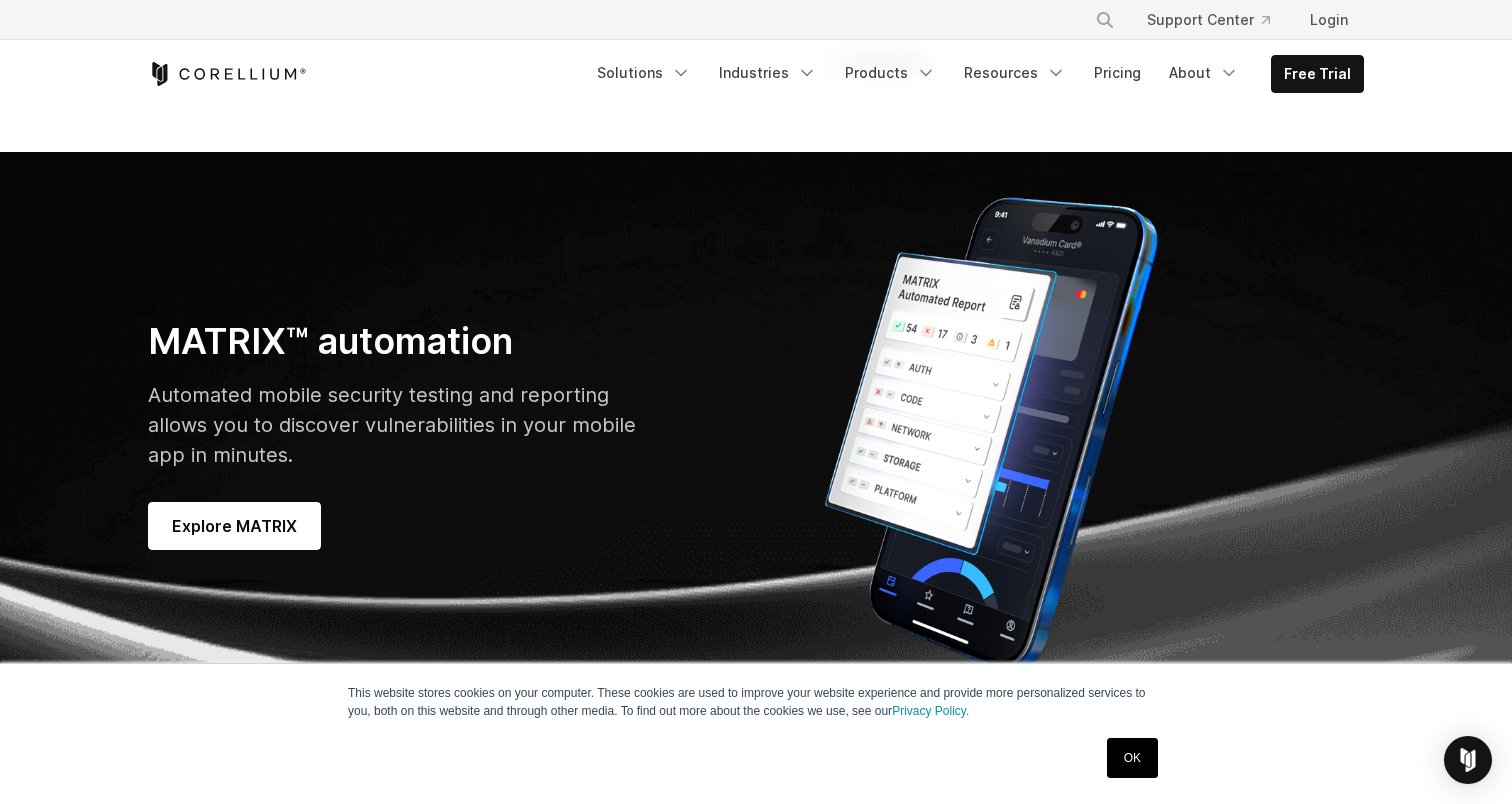 click on "01
Device IDs" at bounding box center [883, -427] 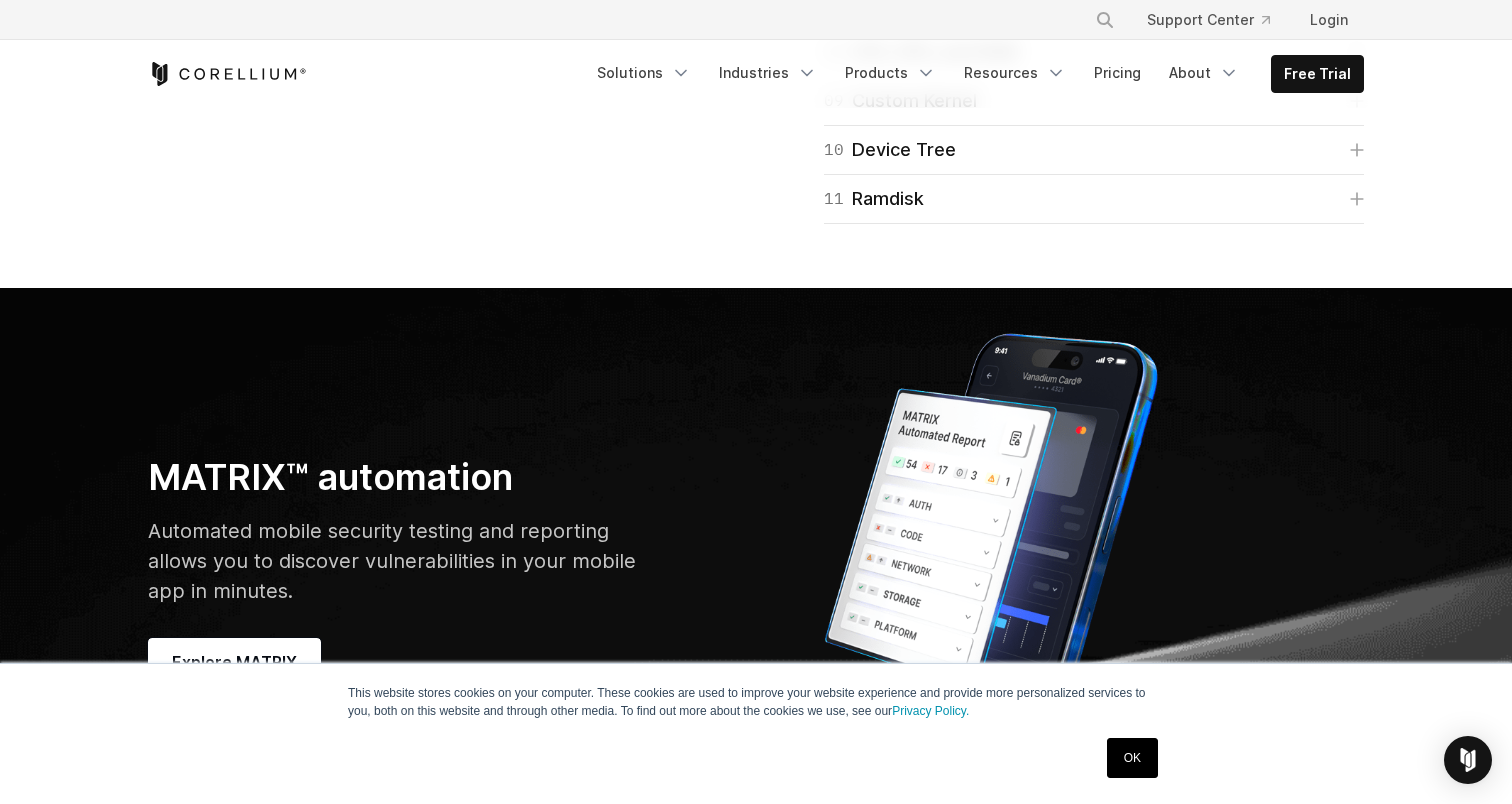 click on "01
Device IDs" at bounding box center [883, -427] 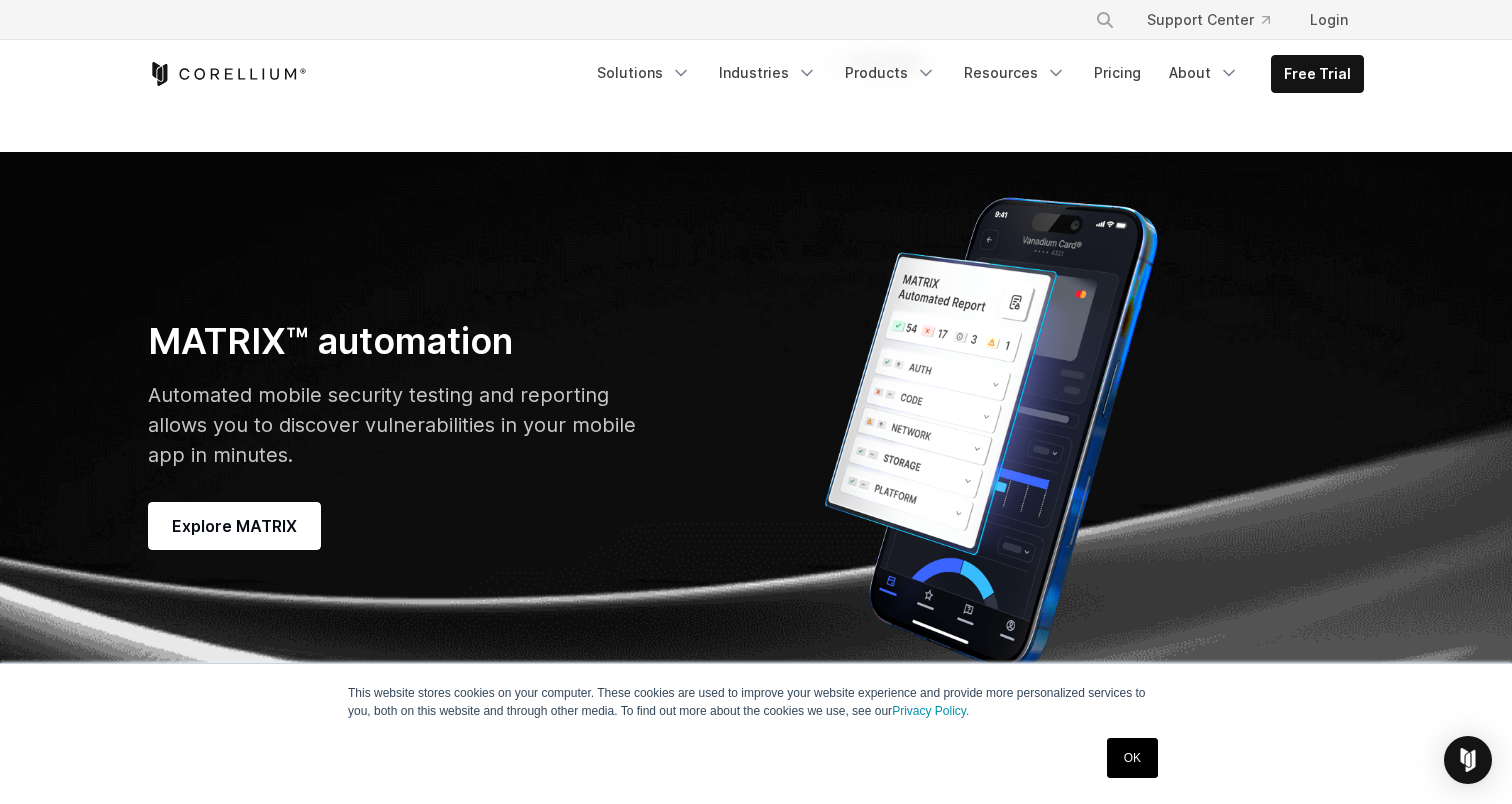 click on "02
Boot Arguments" at bounding box center (908, -378) 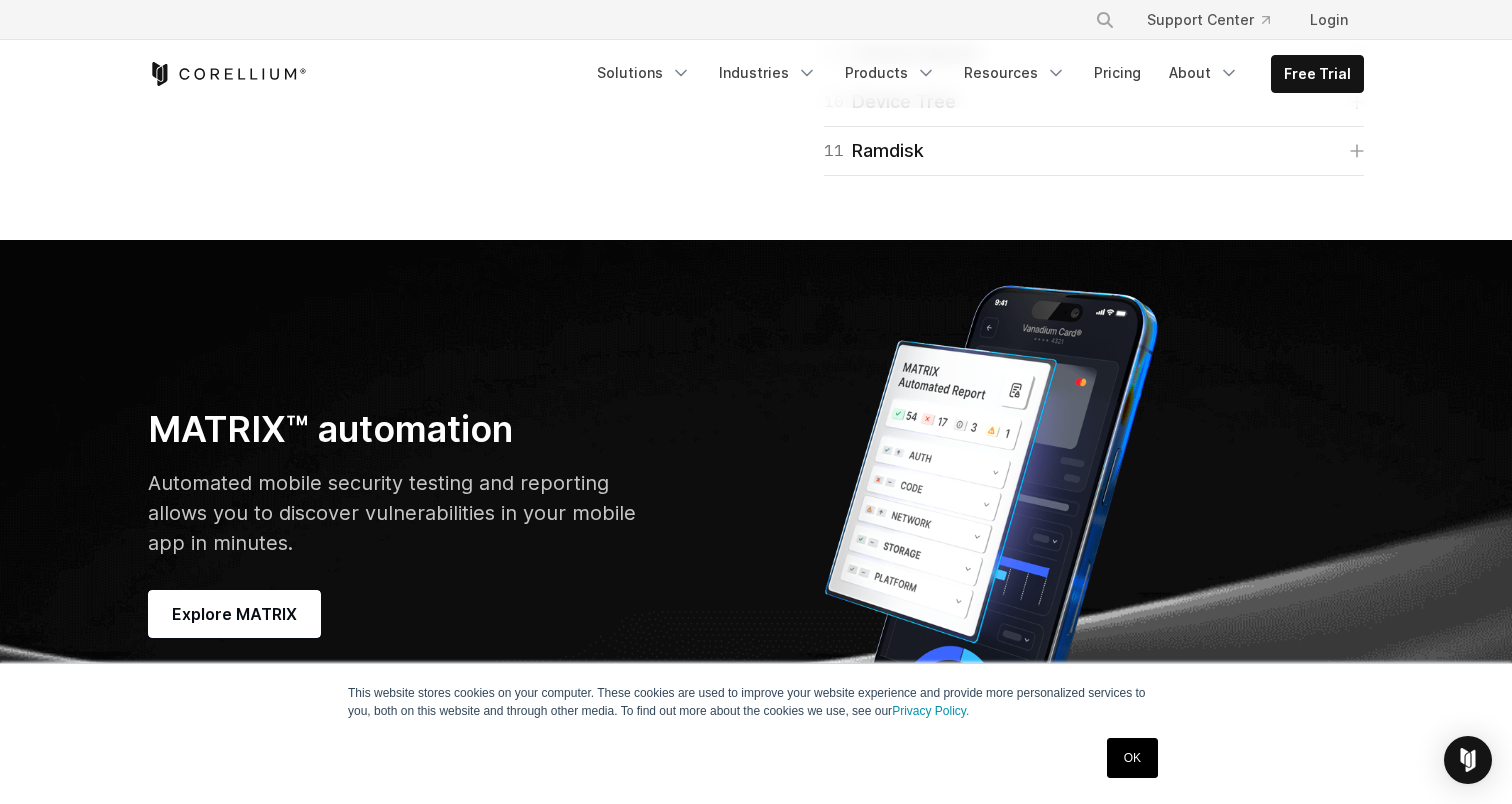 click on "02
Boot Arguments" at bounding box center [908, -378] 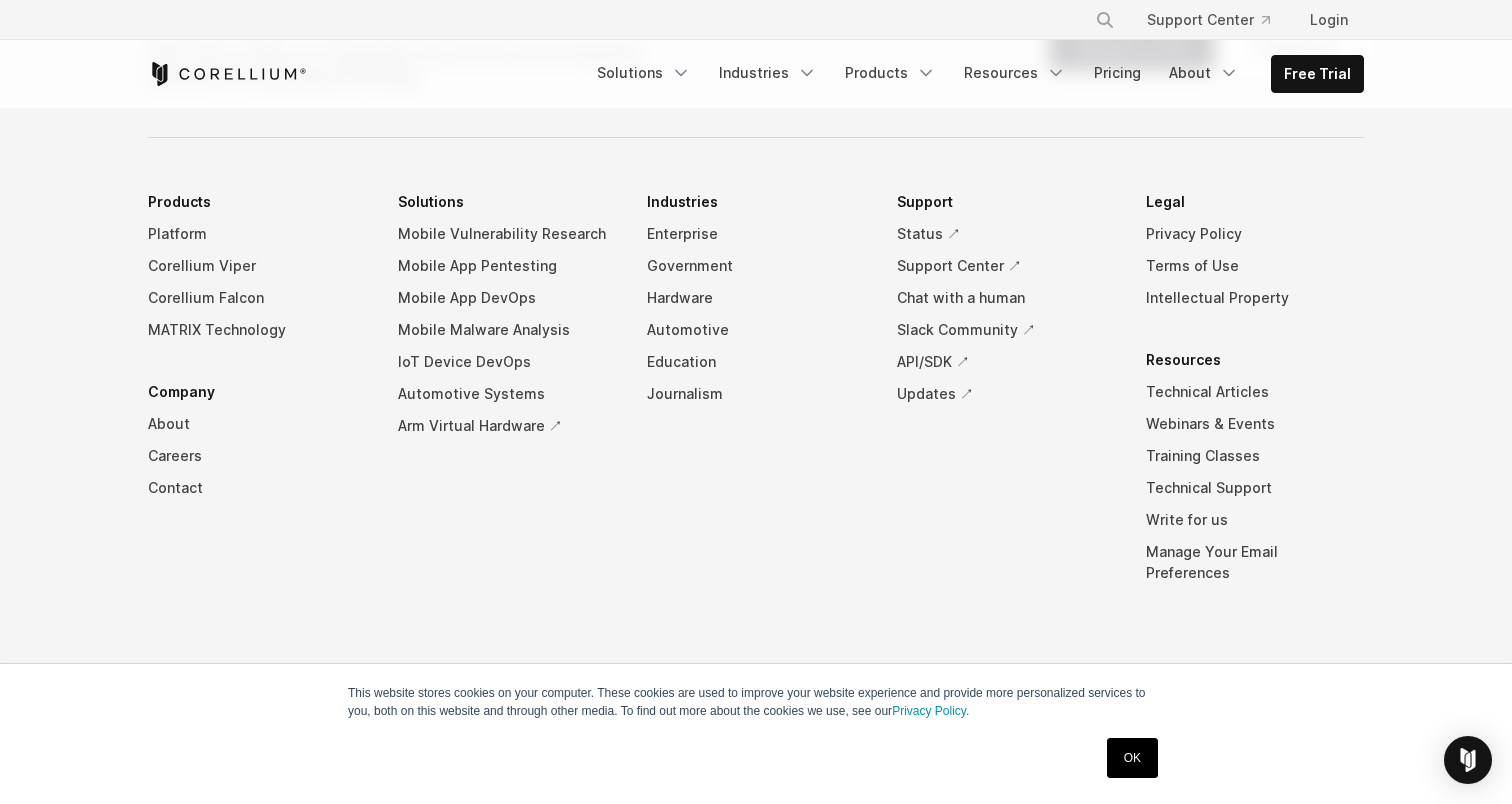 scroll, scrollTop: 9608, scrollLeft: 0, axis: vertical 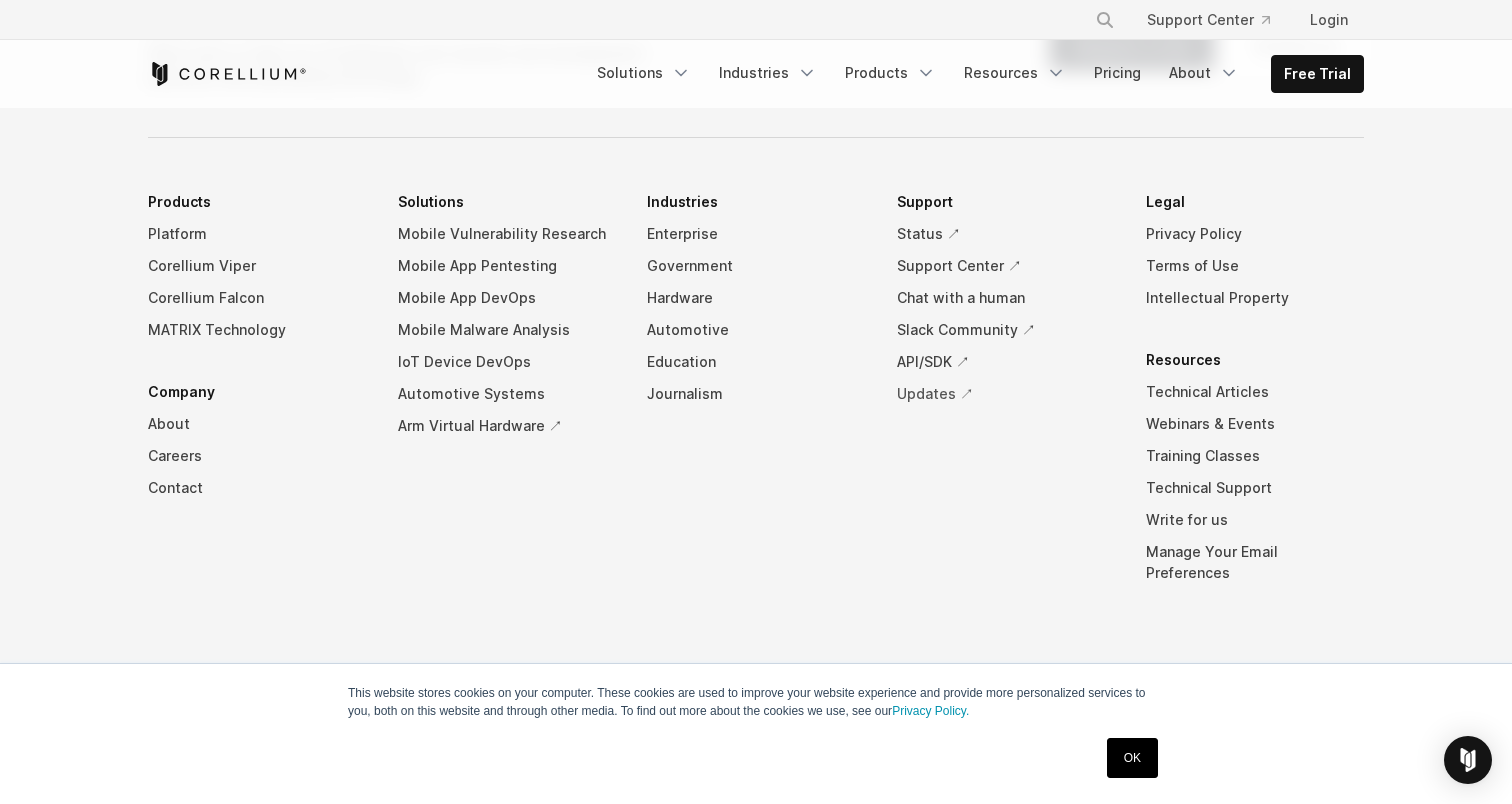 click on "Updates ↗" at bounding box center (1006, 394) 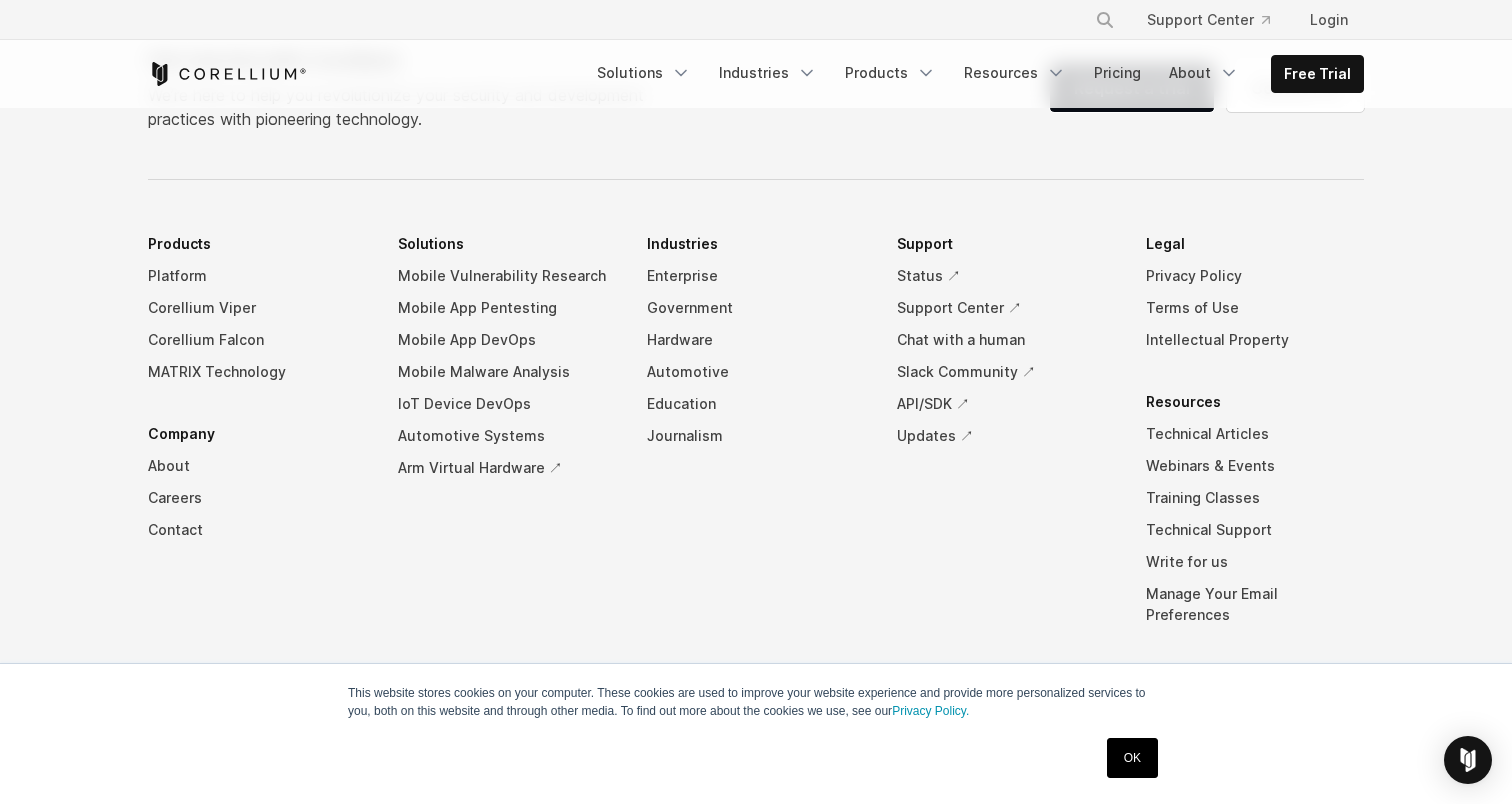 scroll, scrollTop: 8900, scrollLeft: 0, axis: vertical 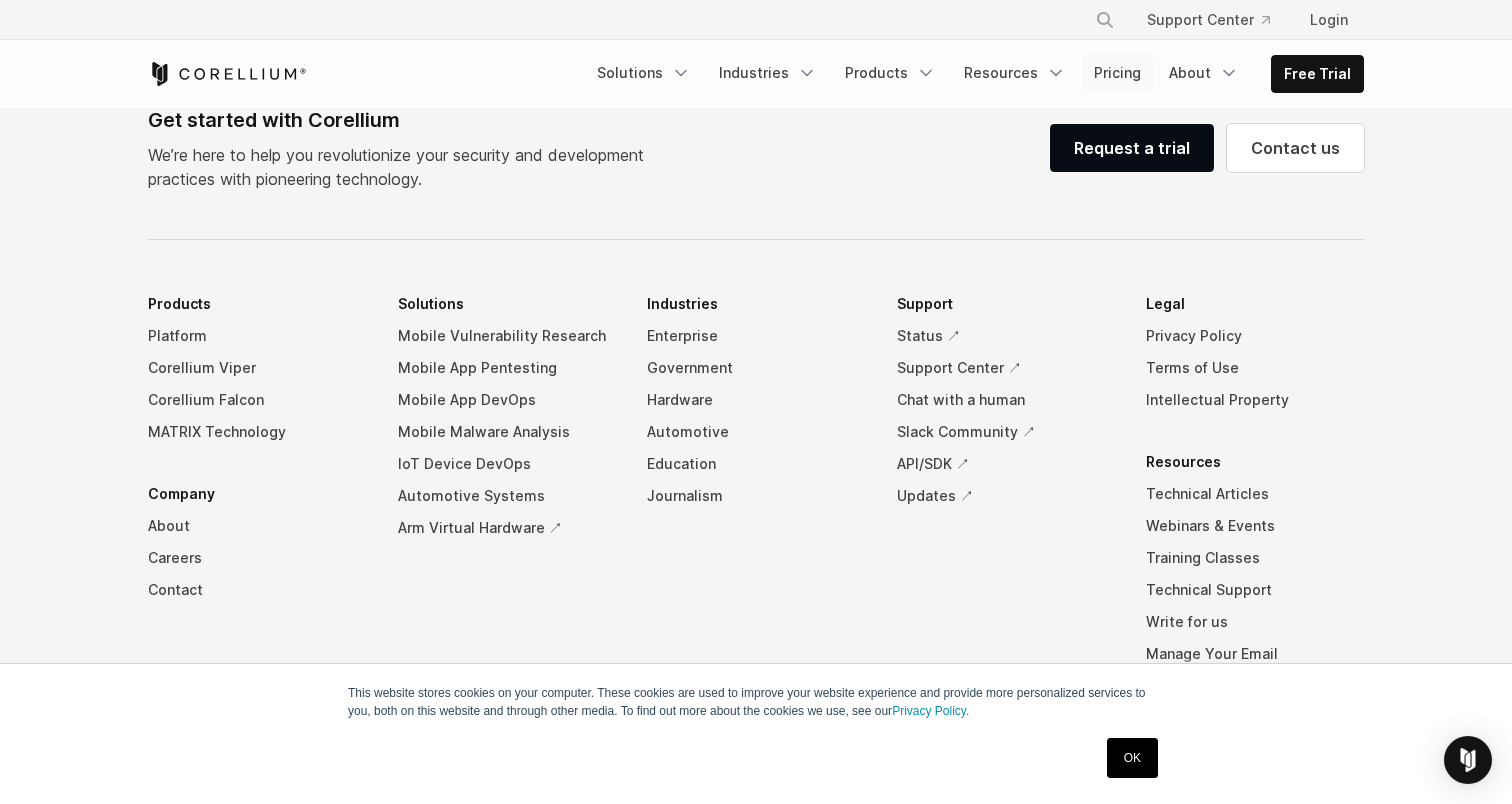 click on "Pricing" at bounding box center (1117, 73) 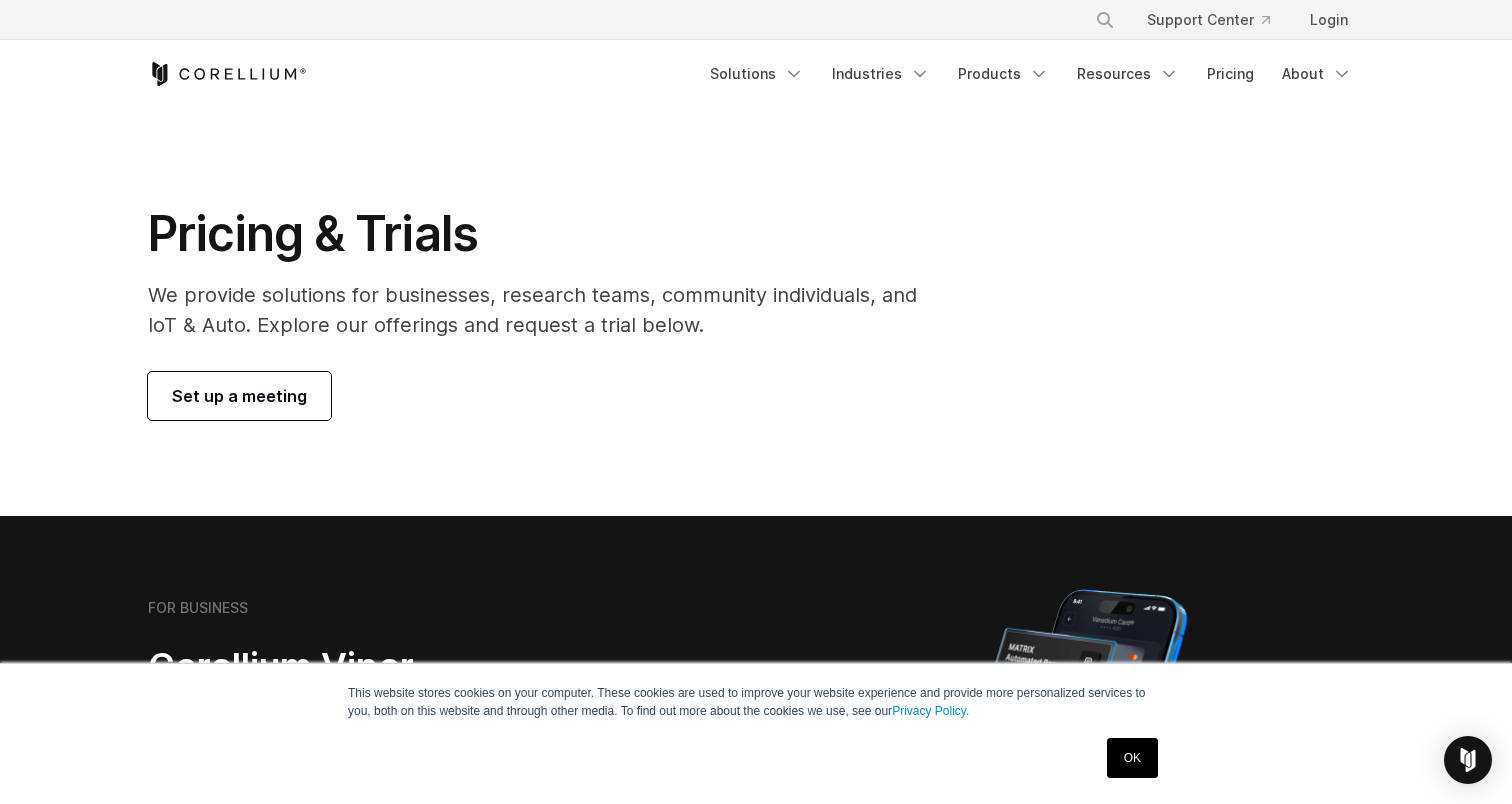 scroll, scrollTop: 626, scrollLeft: 0, axis: vertical 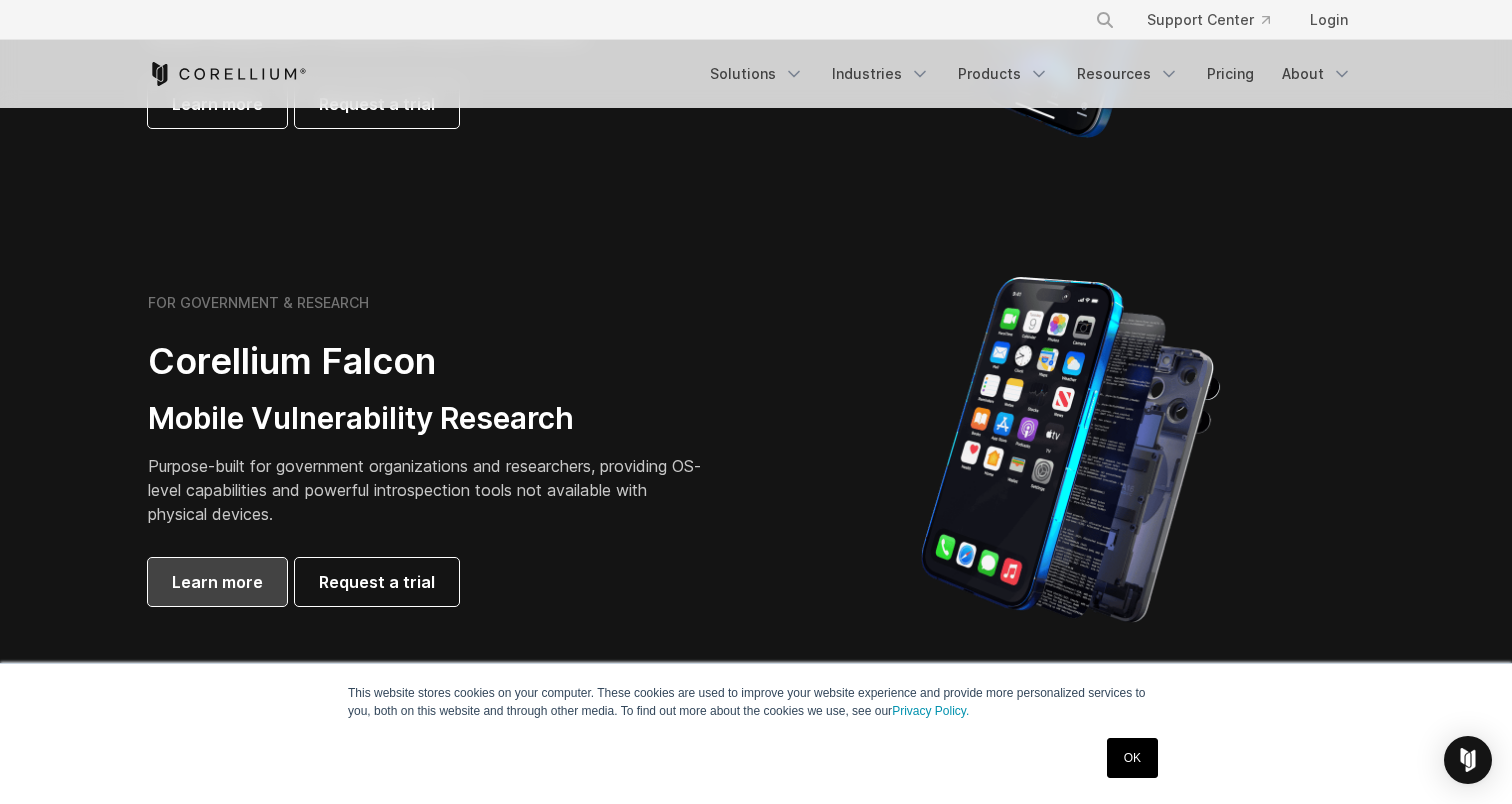 click on "Learn more" at bounding box center [217, 582] 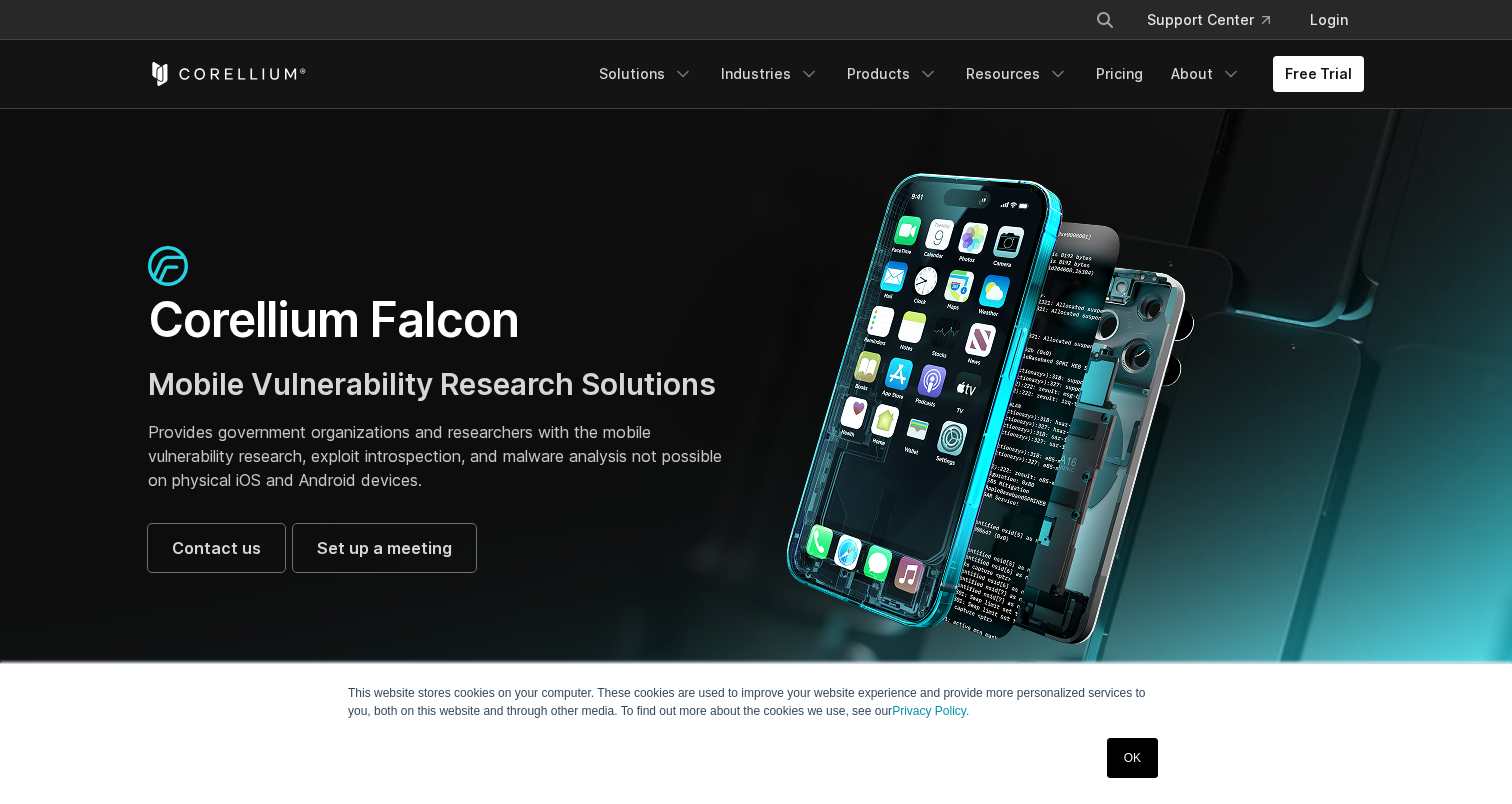 scroll, scrollTop: 0, scrollLeft: 0, axis: both 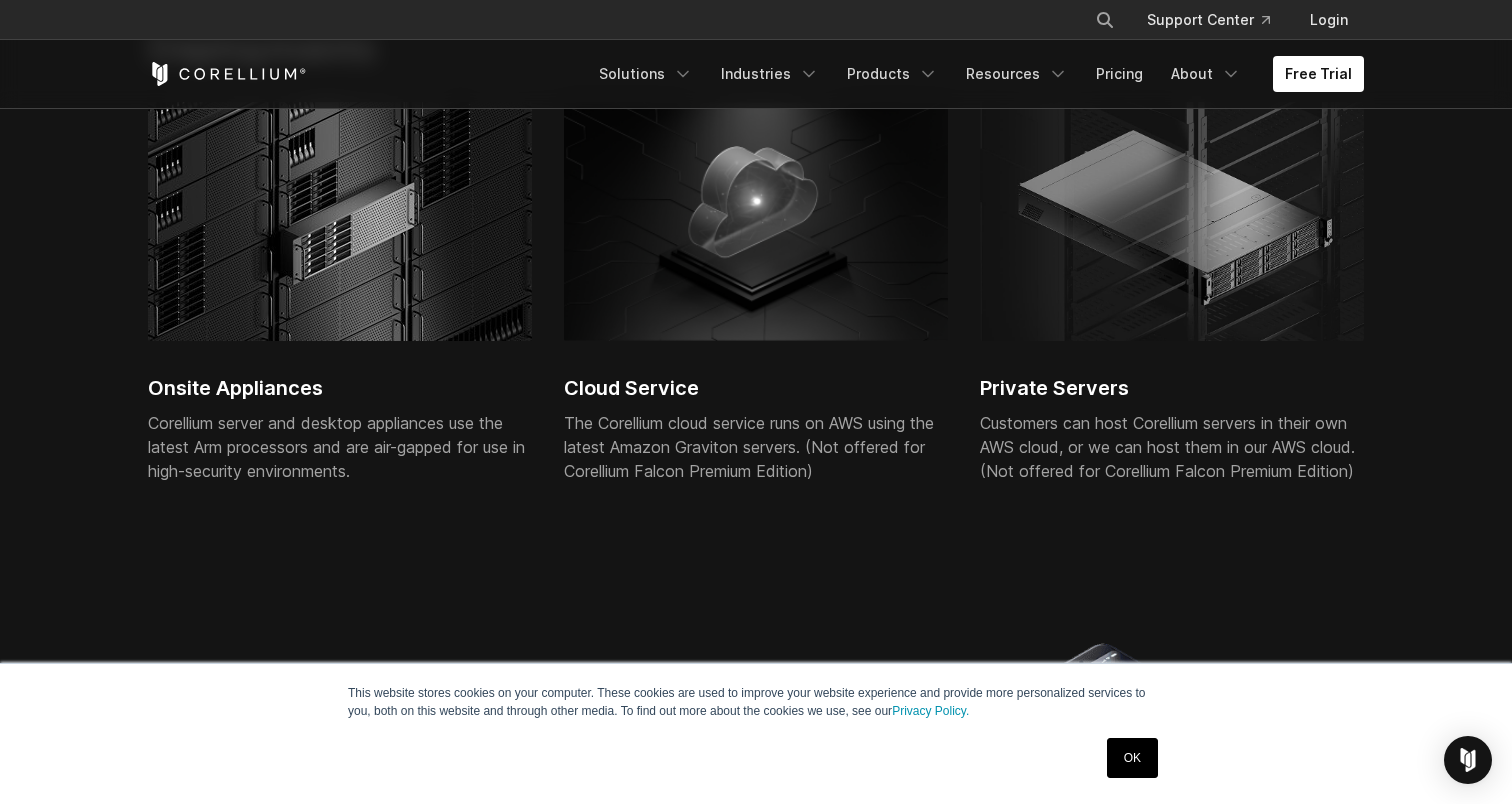 click at bounding box center [340, 221] 